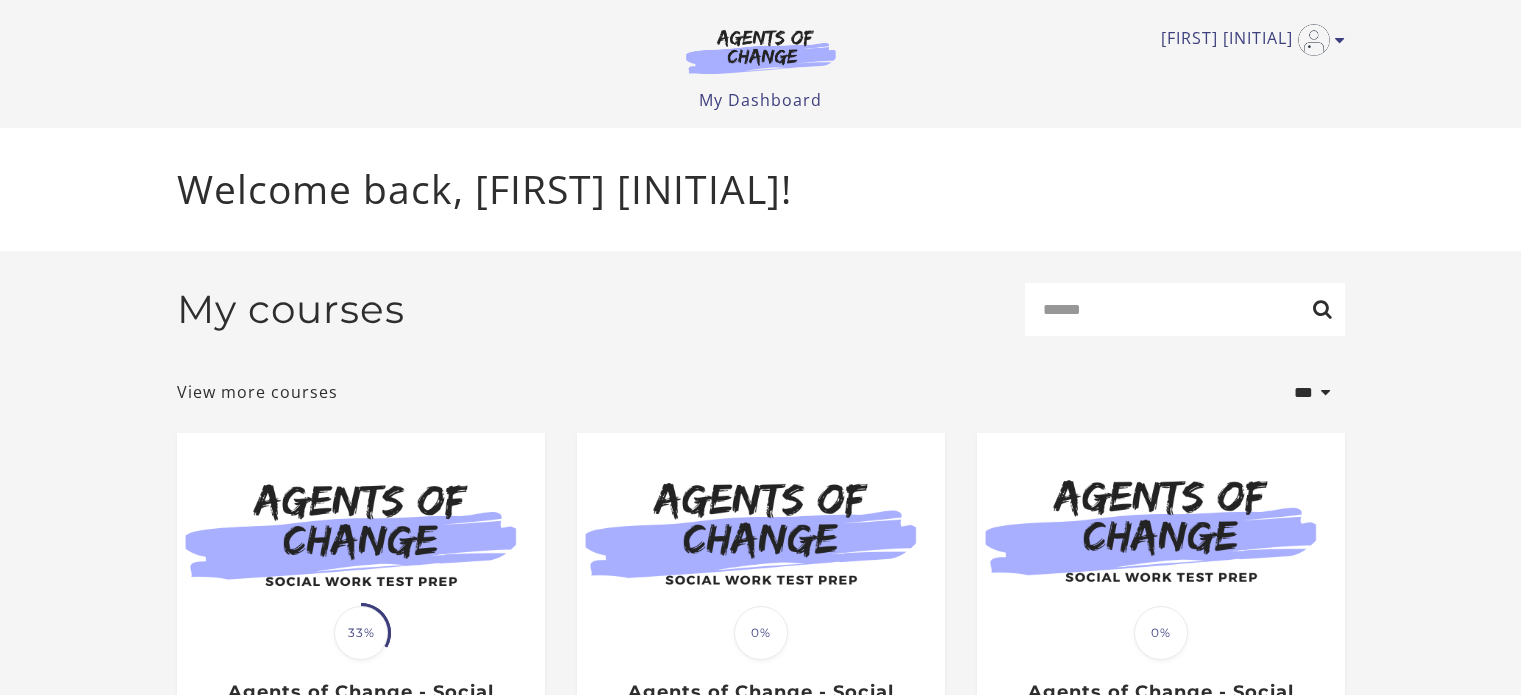 scroll, scrollTop: 0, scrollLeft: 0, axis: both 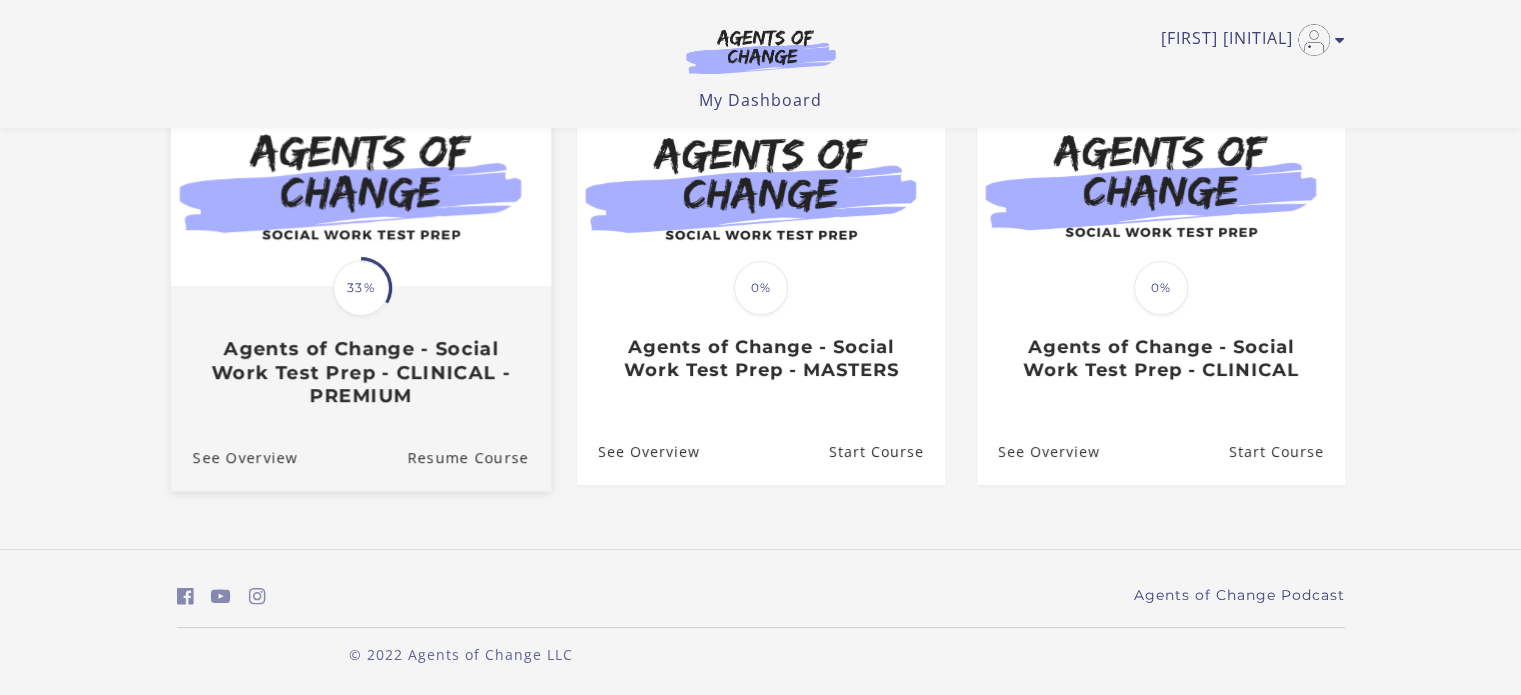 click on "Translation missing: en.liquid.partials.dashboard_course_card.progress_description: 33%
33%
Agents of Change - Social Work Test Prep - CLINICAL - PREMIUM" at bounding box center (360, 347) 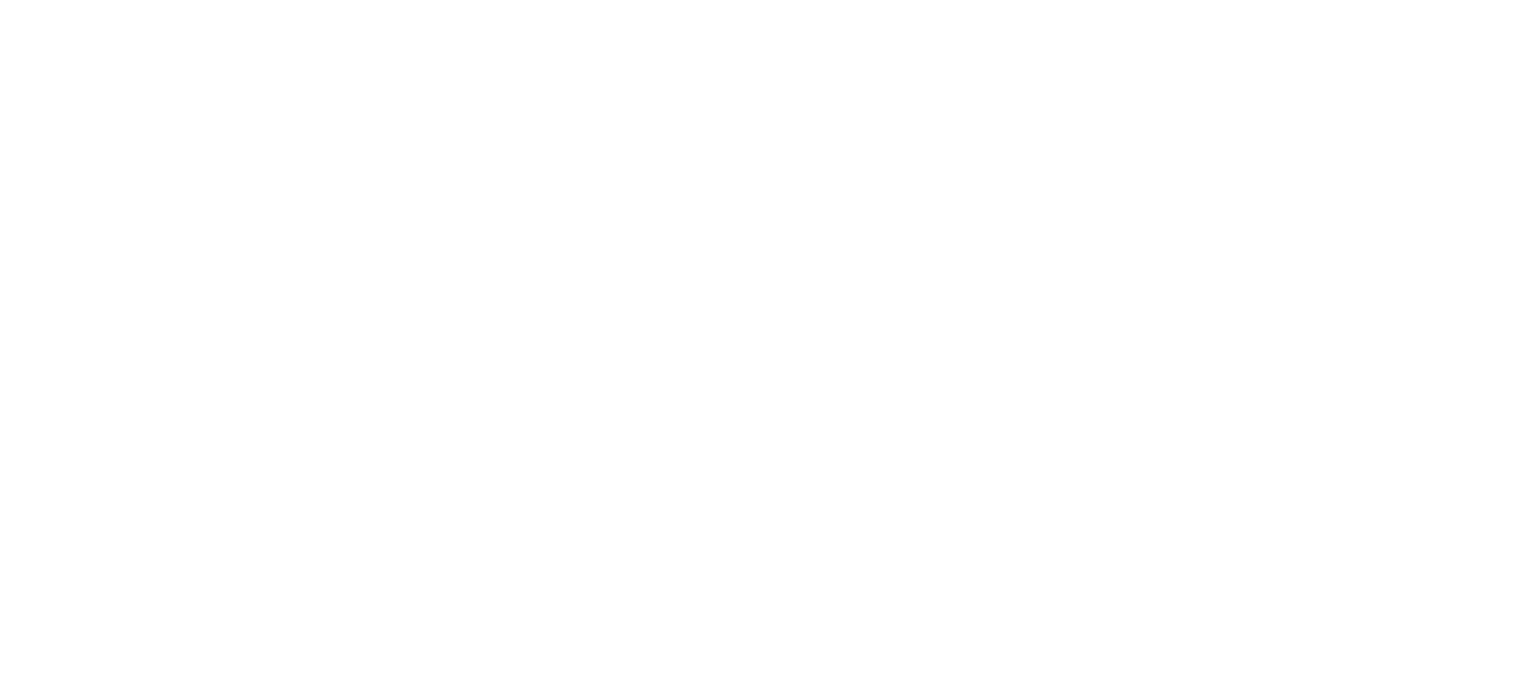scroll, scrollTop: 0, scrollLeft: 0, axis: both 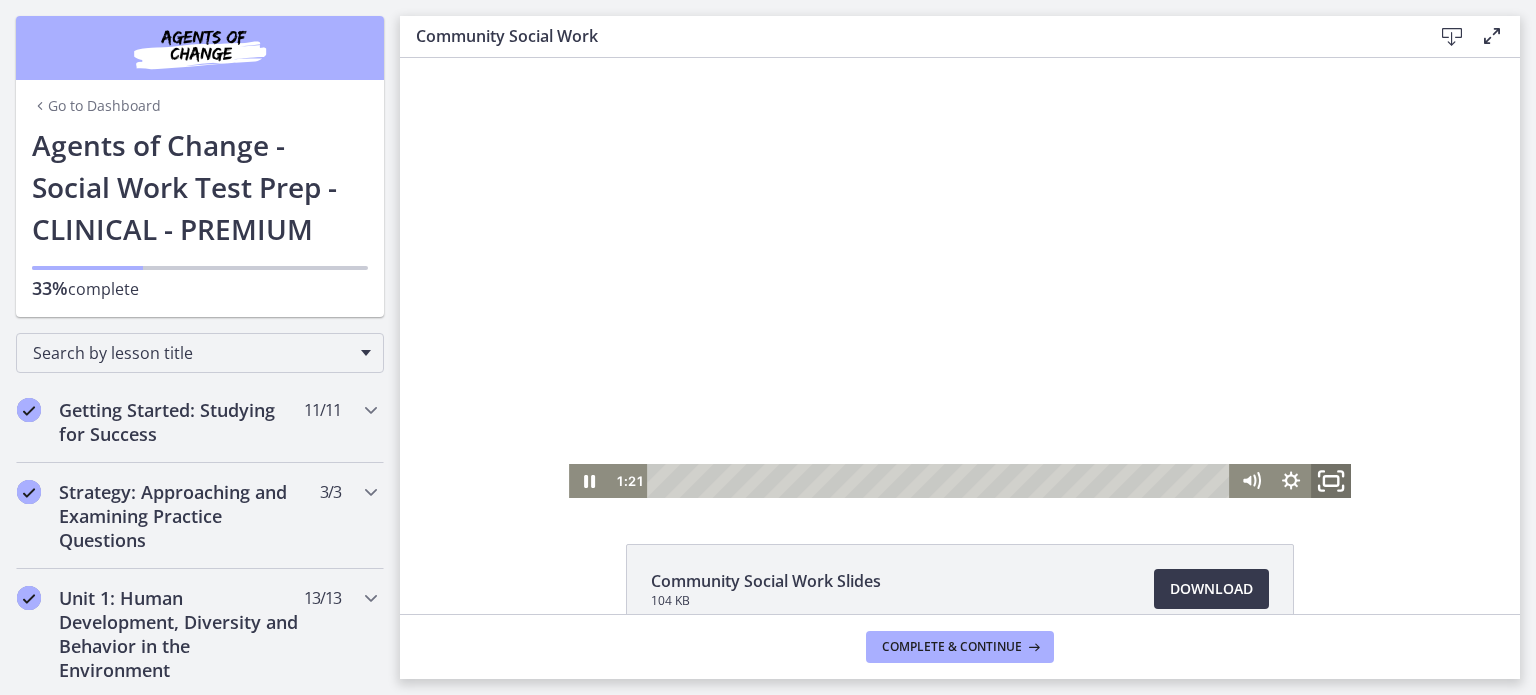 click 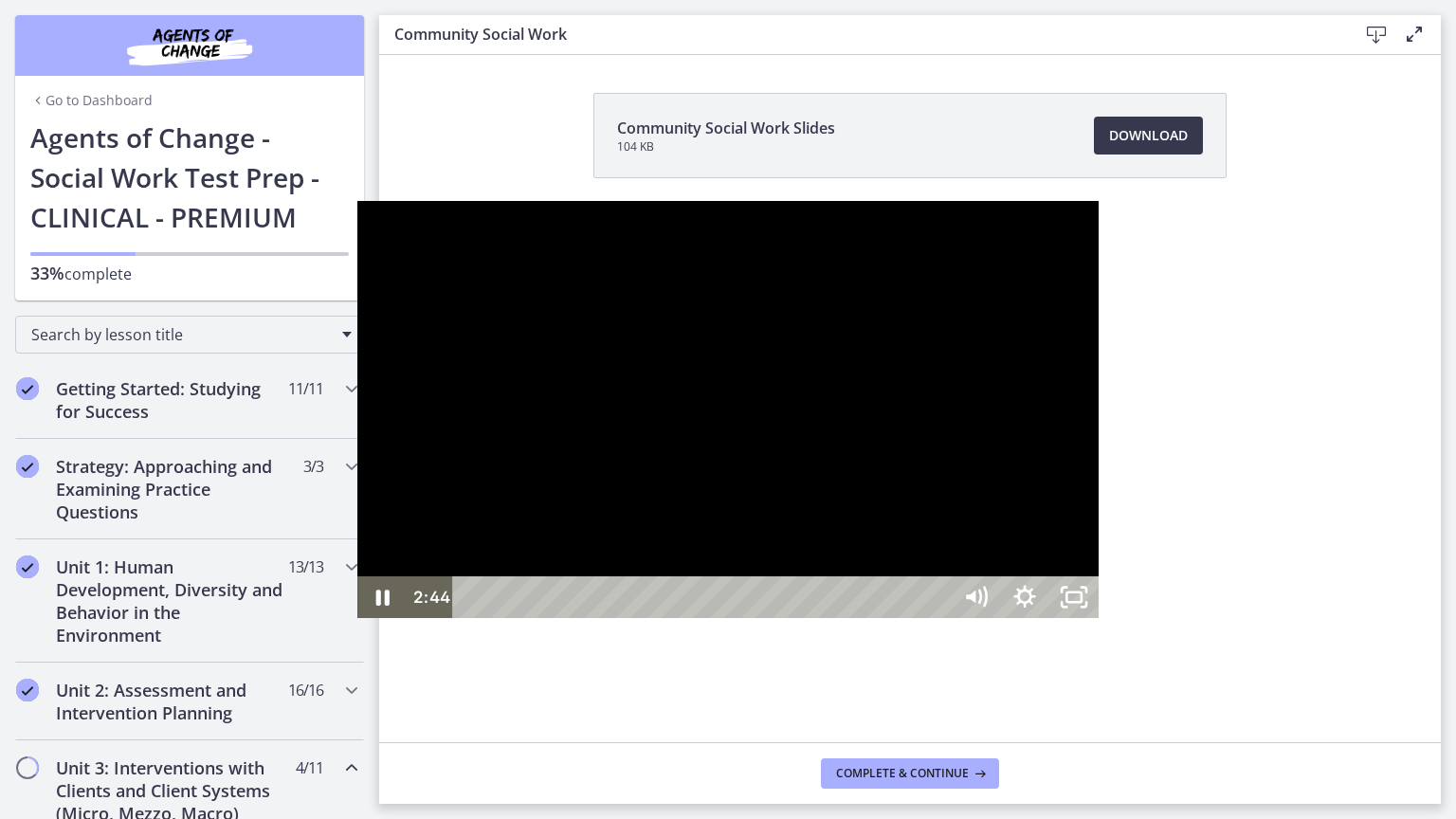 click at bounding box center (728, 410) 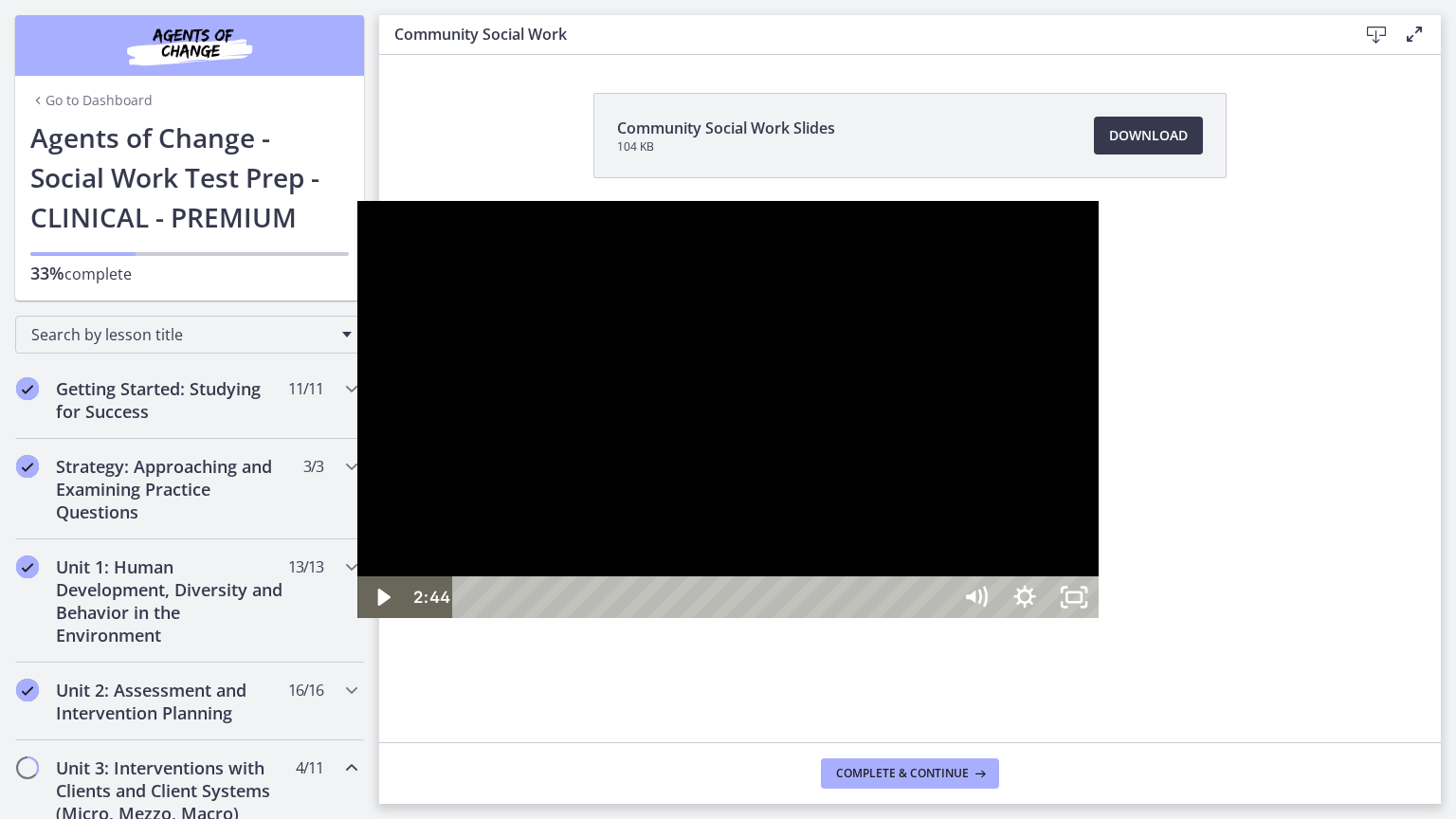 click at bounding box center [728, 410] 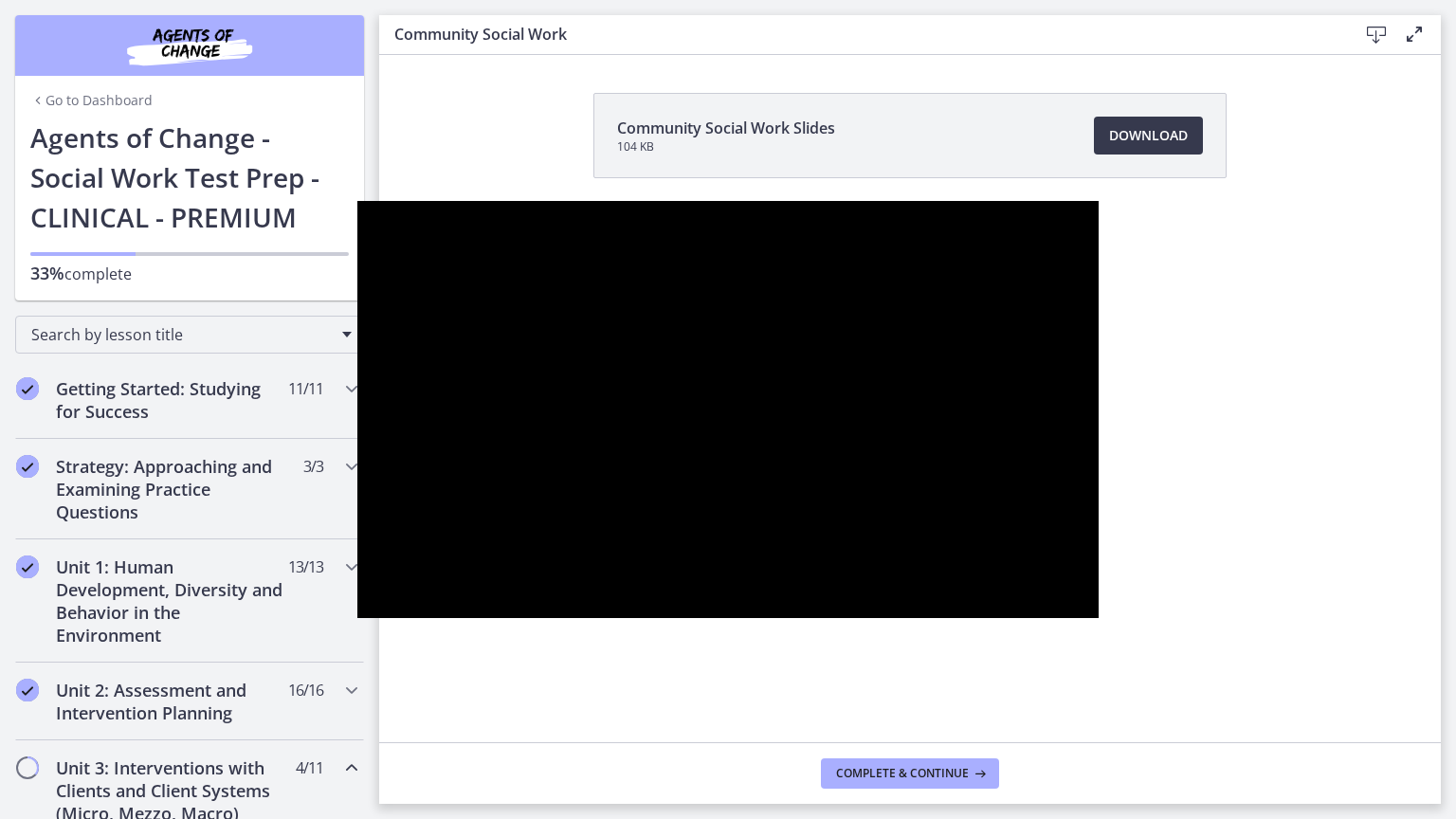 click at bounding box center [728, 410] 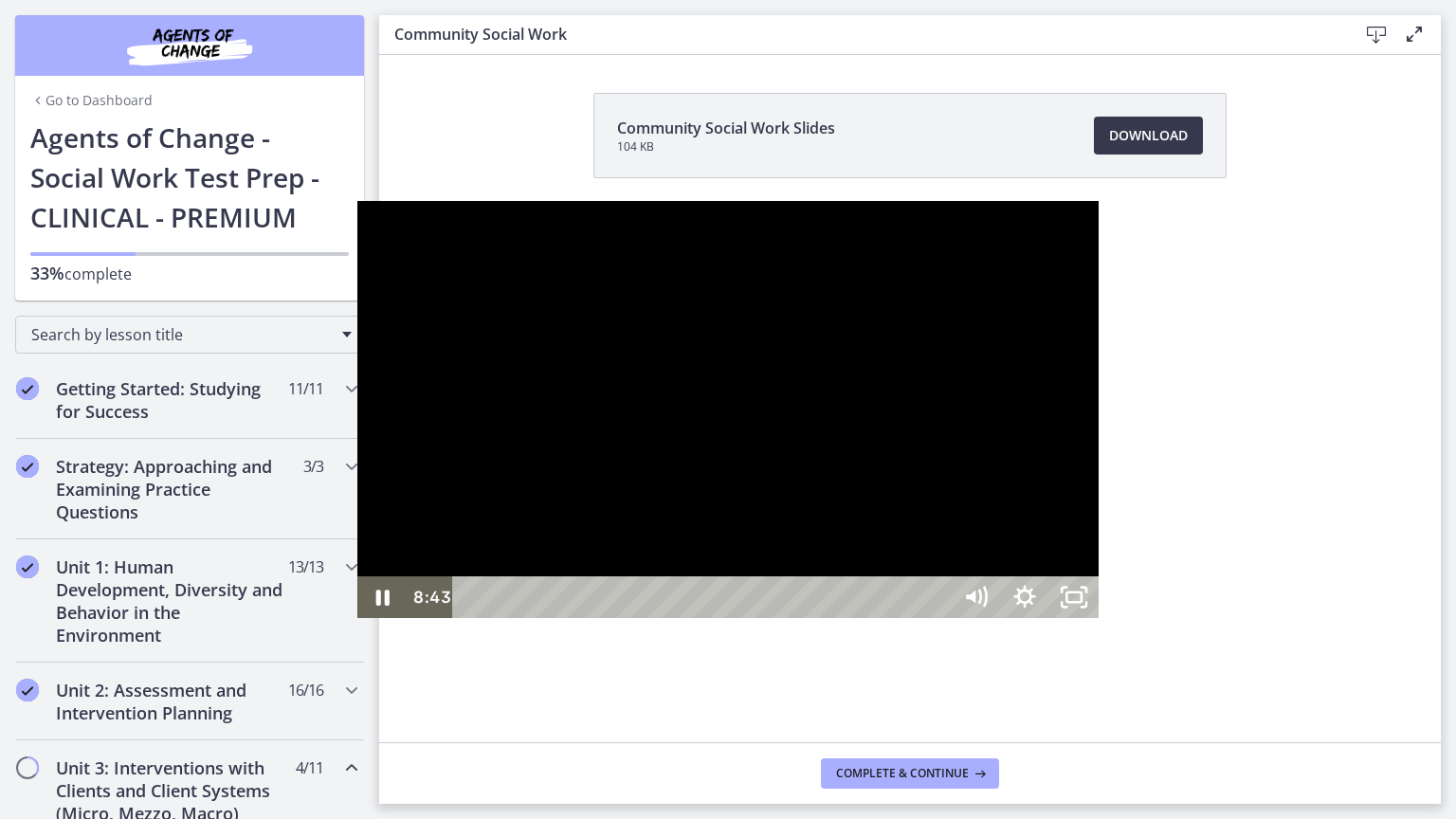 click at bounding box center [728, 410] 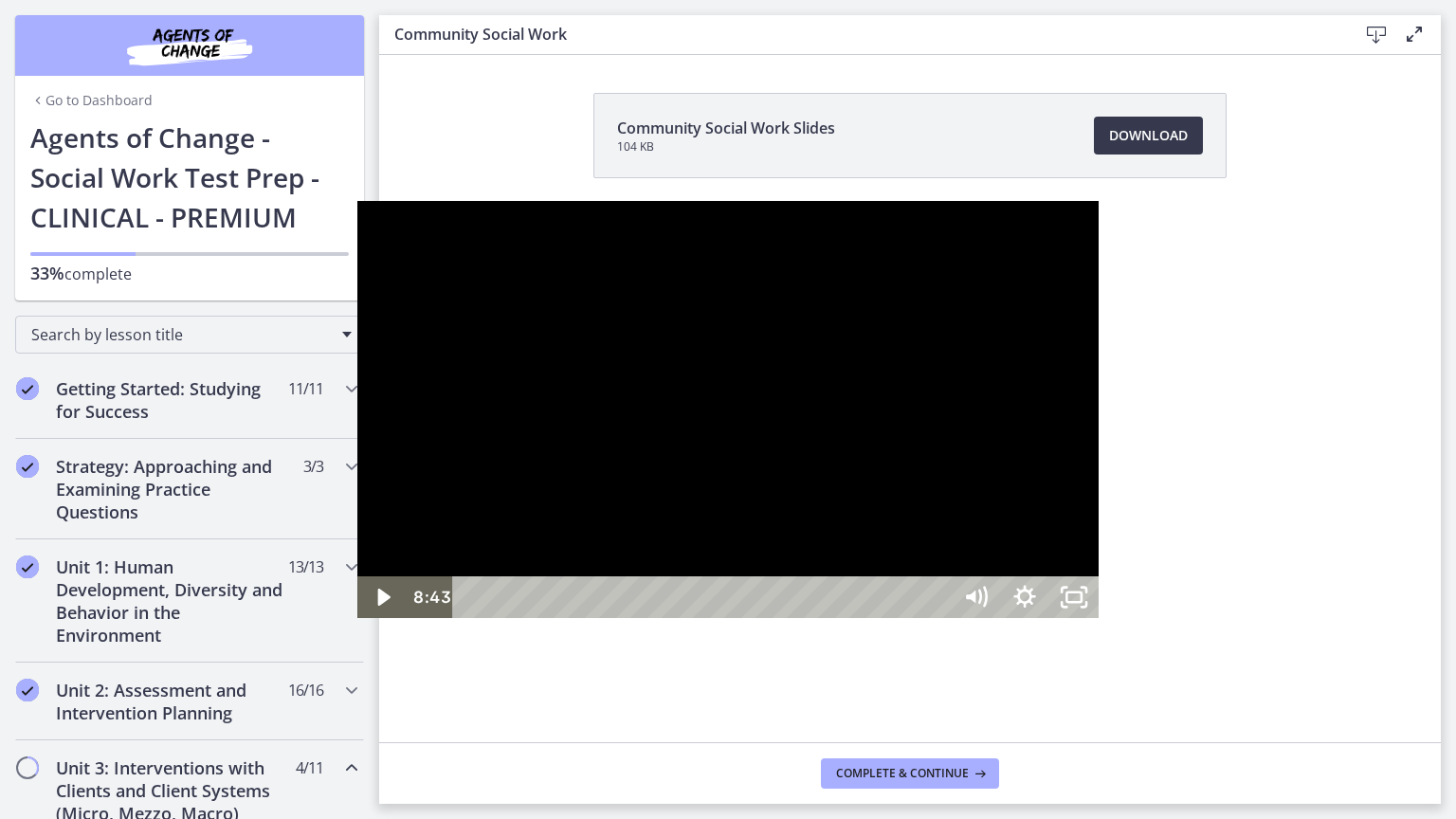 click at bounding box center [728, 410] 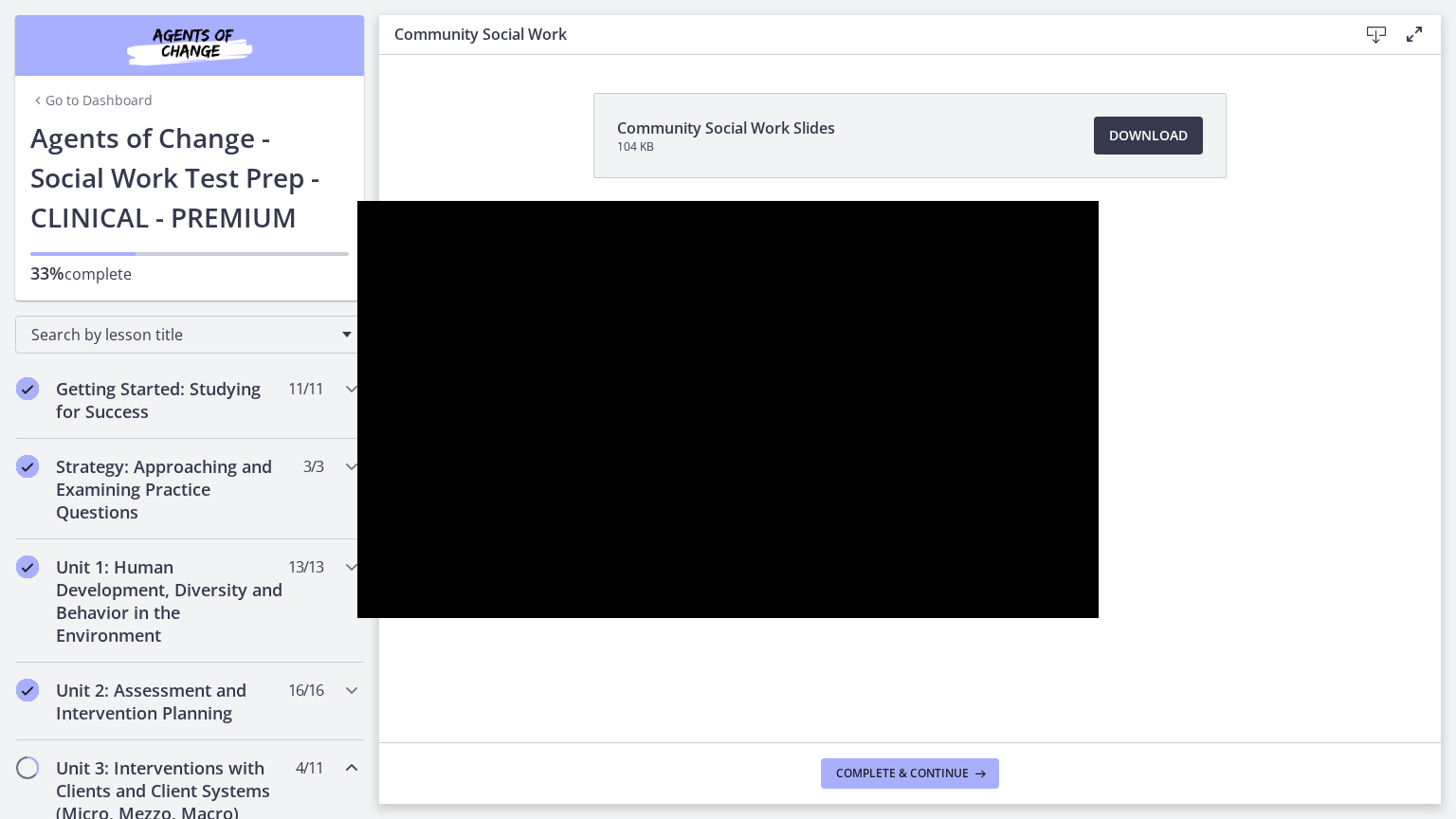 click at bounding box center [728, 410] 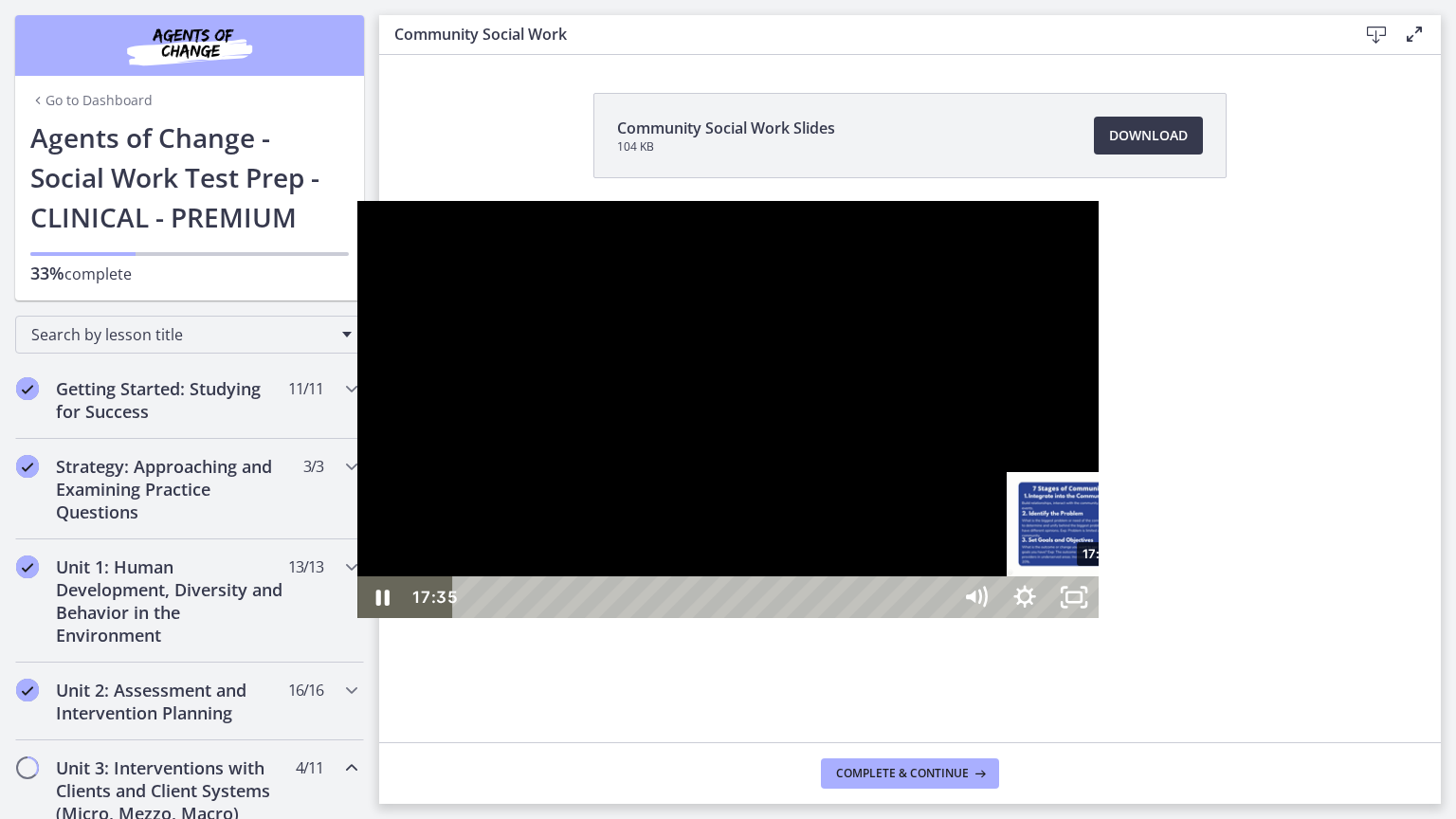 click on "17:35" at bounding box center (705, 597) 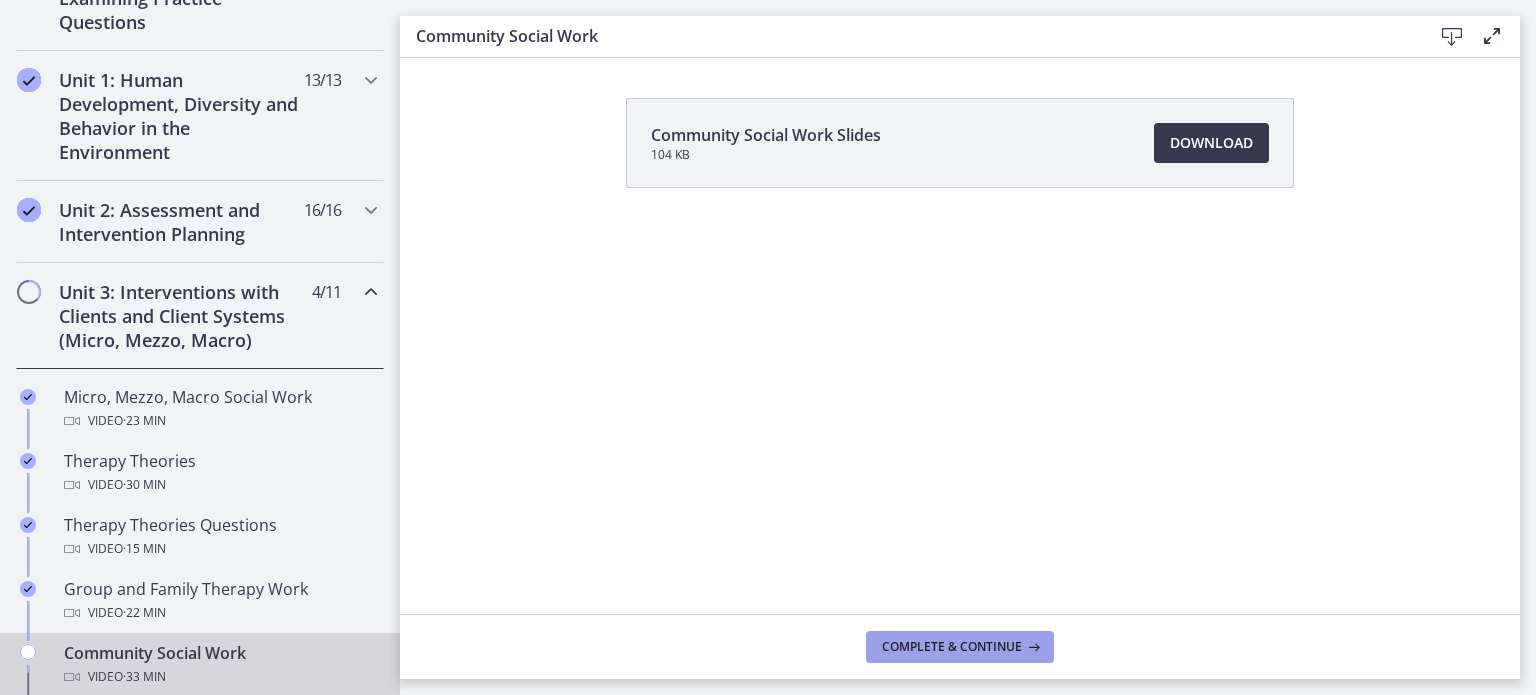 scroll, scrollTop: 559, scrollLeft: 0, axis: vertical 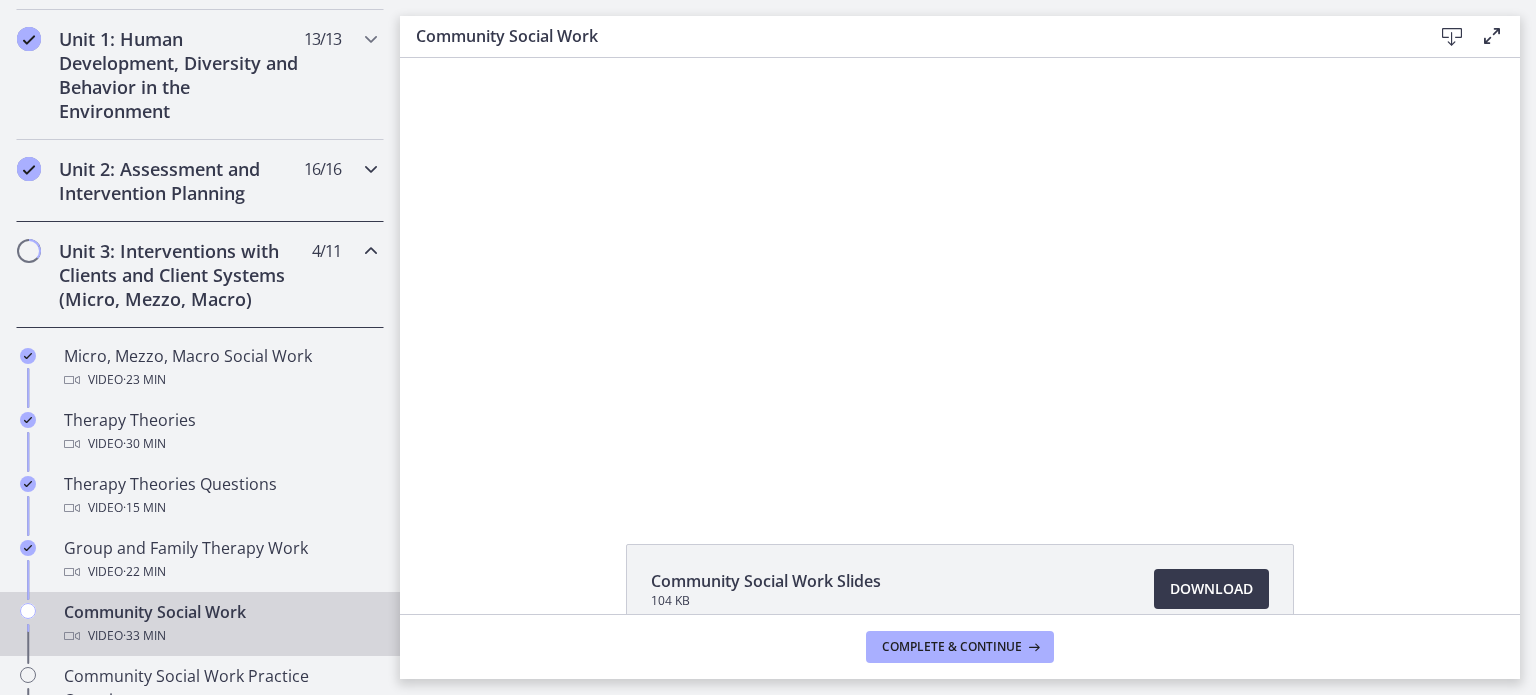 click on "Unit 2: Assessment and Intervention Planning
16  /  16
Completed" at bounding box center (200, 181) 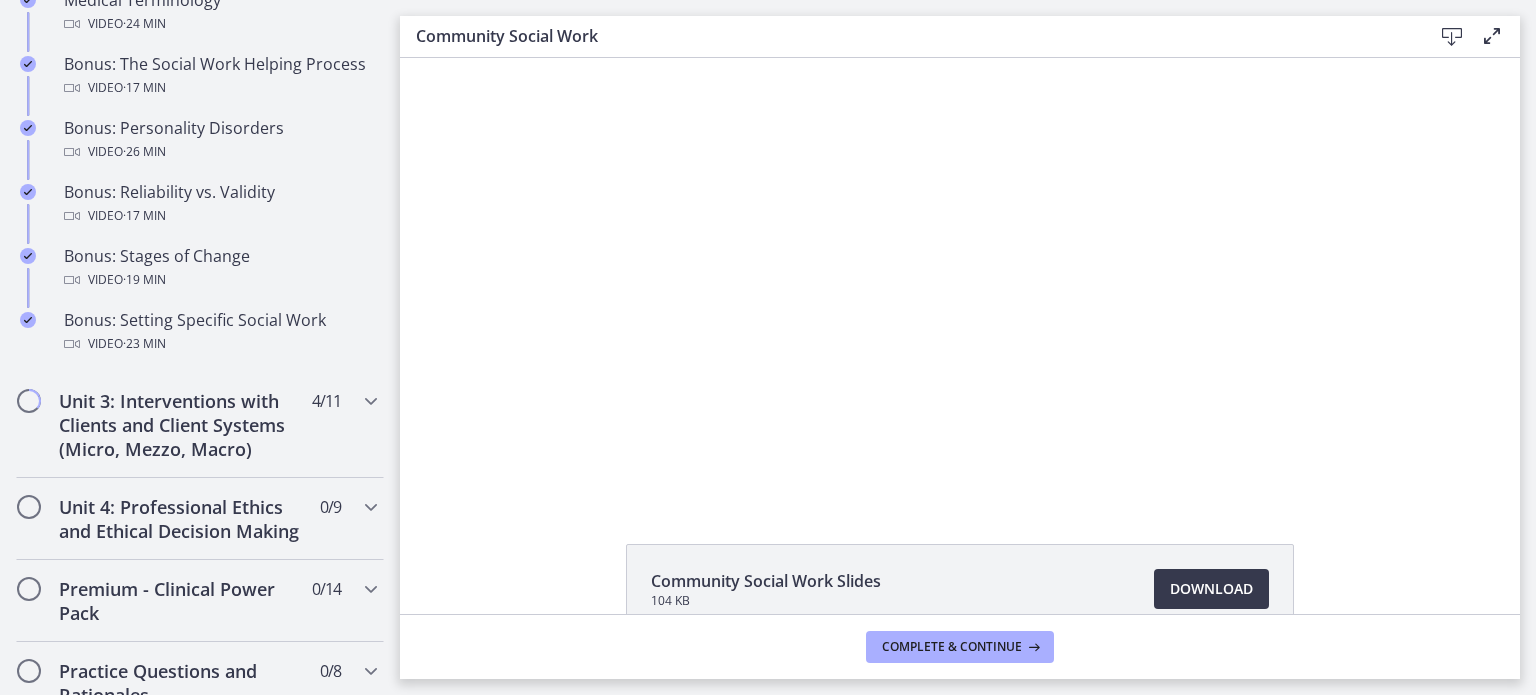 scroll, scrollTop: 1701, scrollLeft: 0, axis: vertical 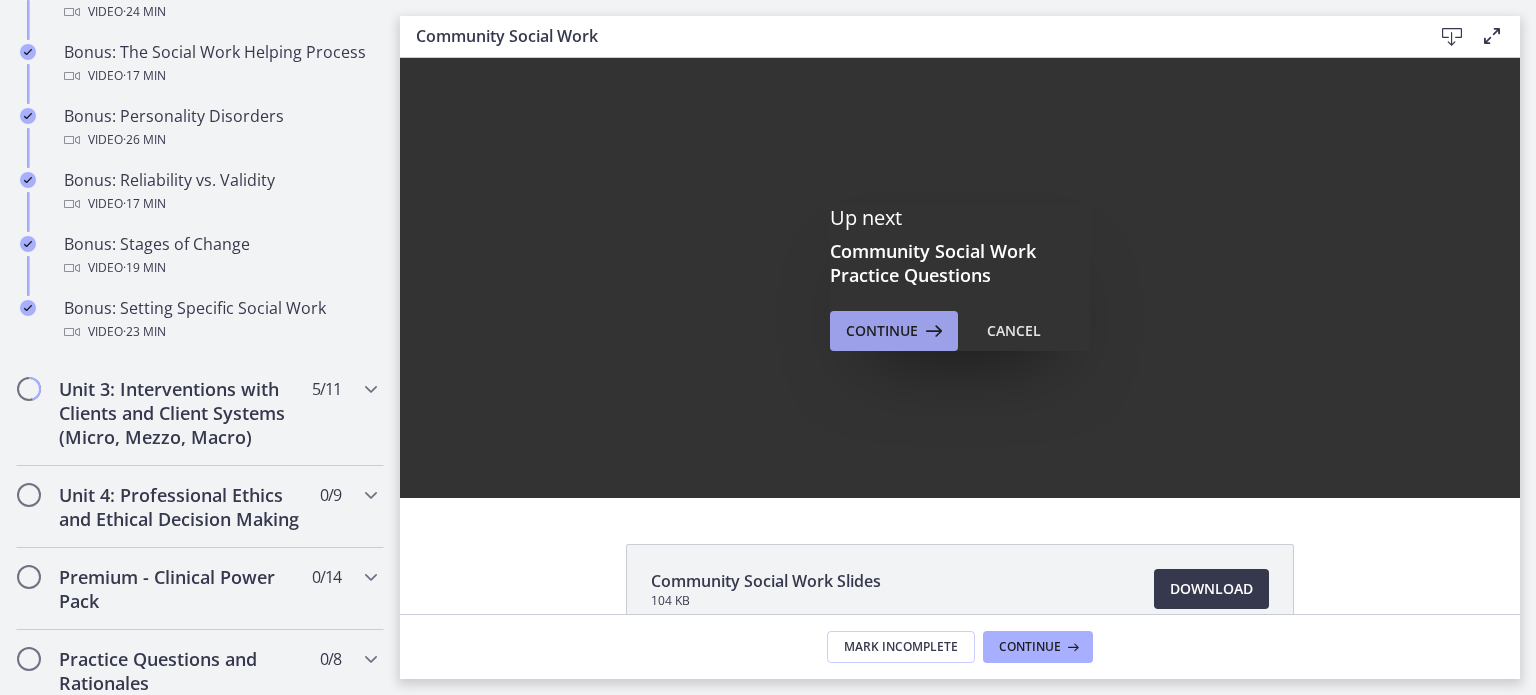 click on "Continue" at bounding box center (882, 331) 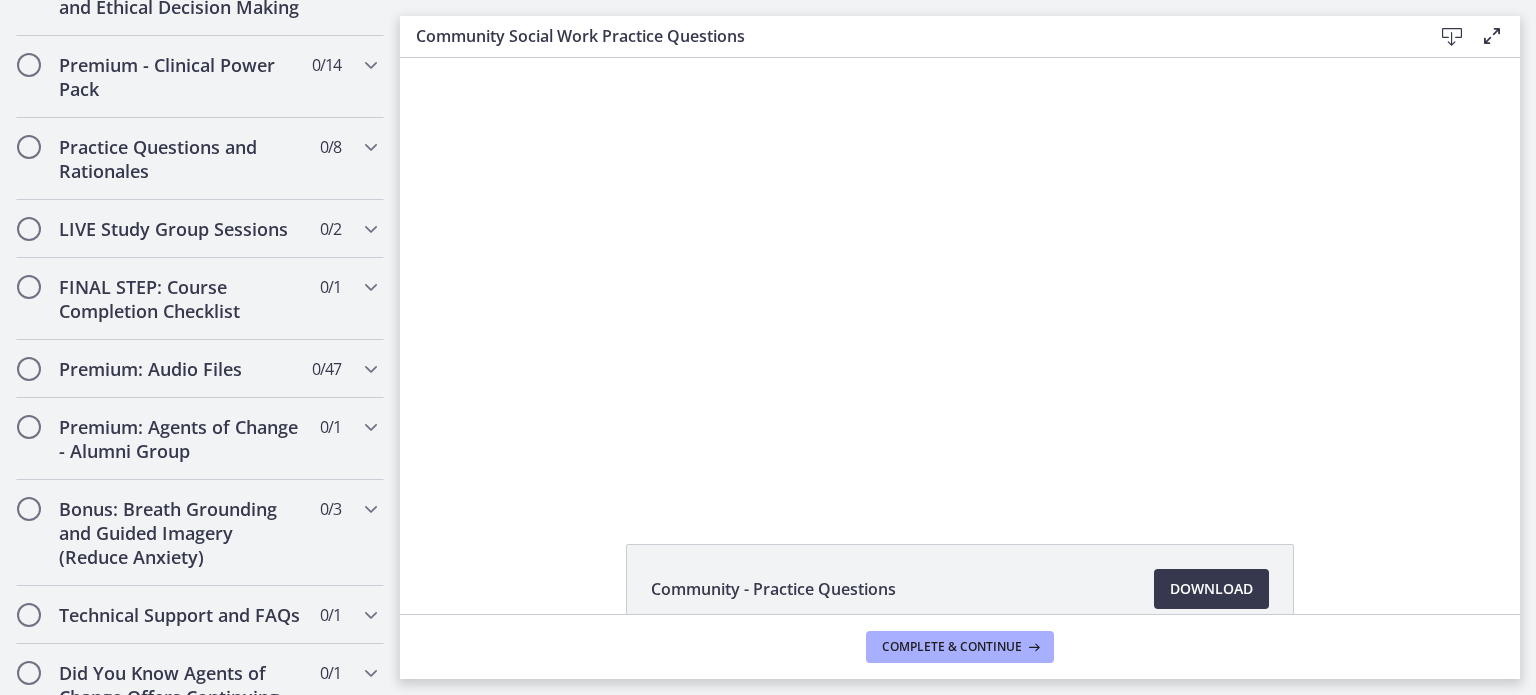 scroll, scrollTop: 1705, scrollLeft: 0, axis: vertical 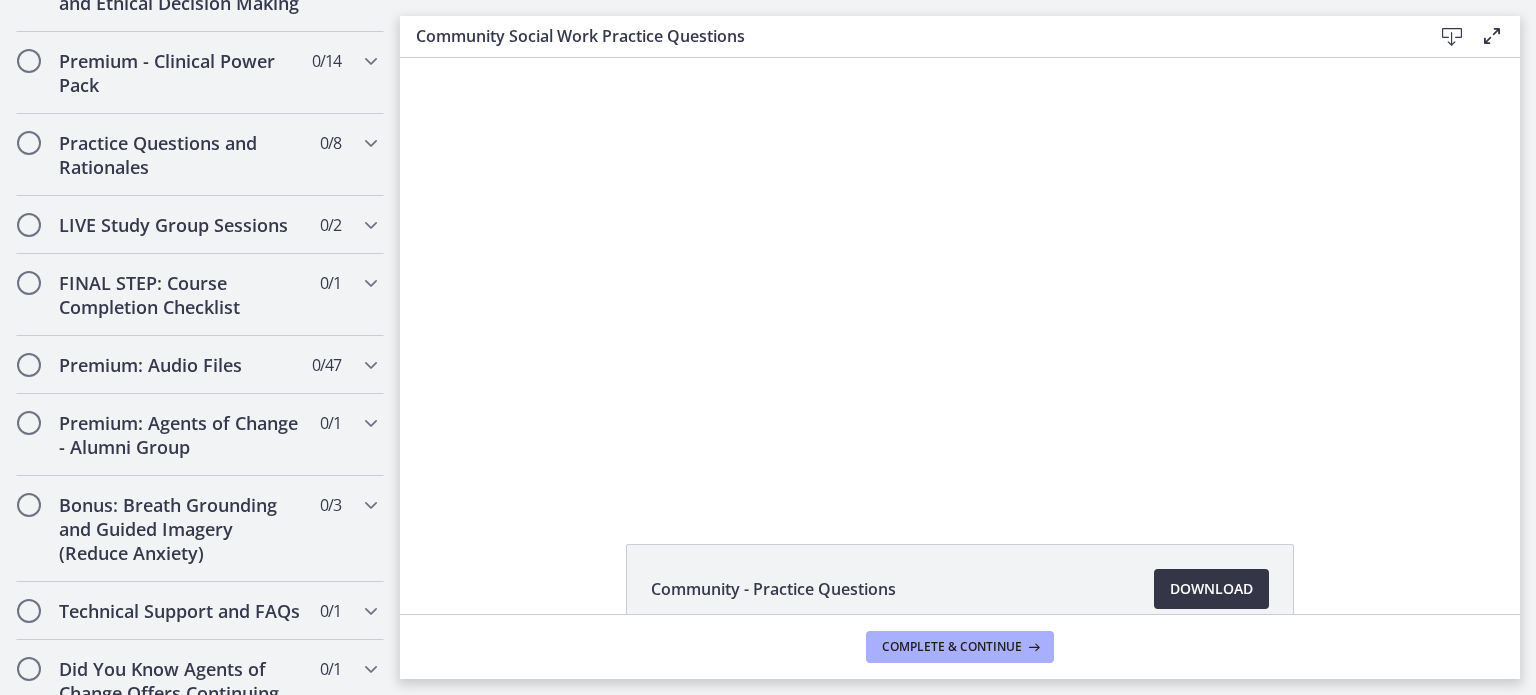 click on "Download
Opens in a new window" at bounding box center [1211, 589] 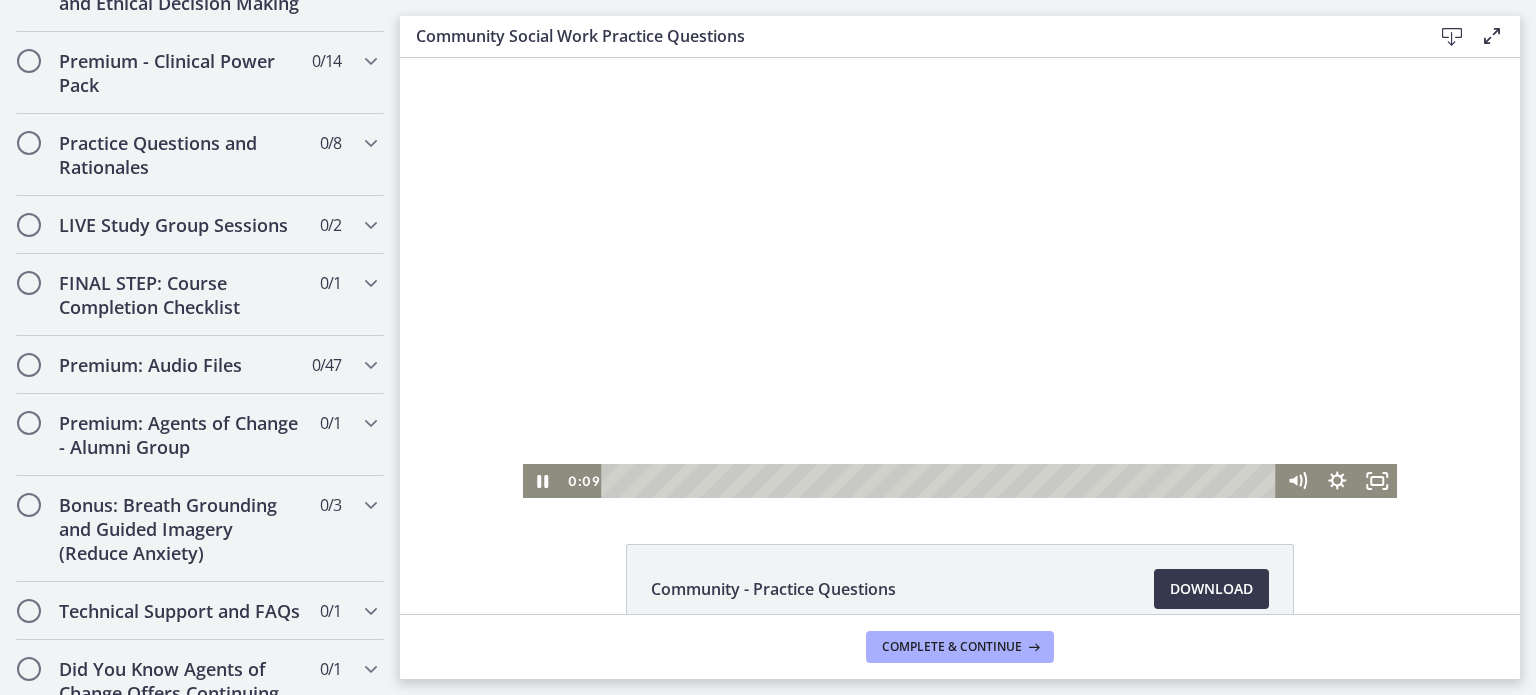 click at bounding box center [960, 278] 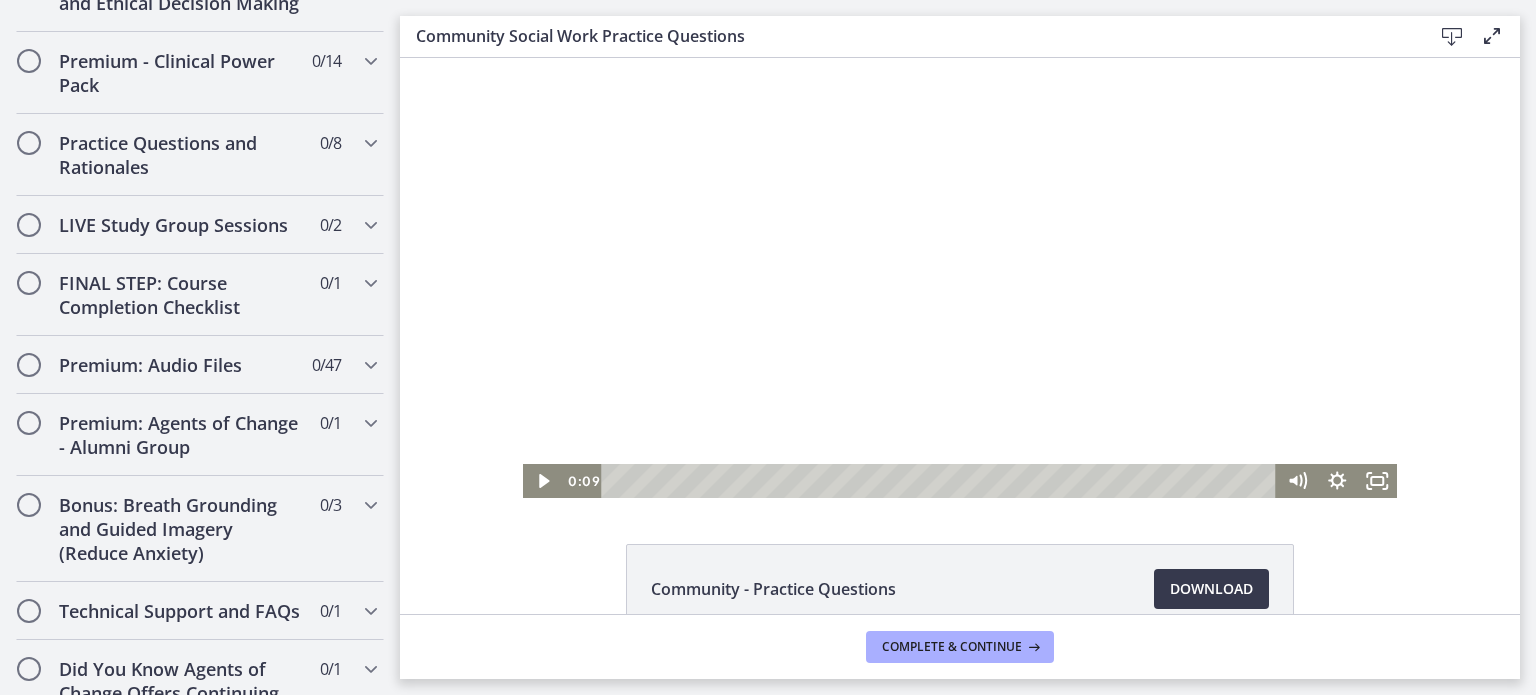 click 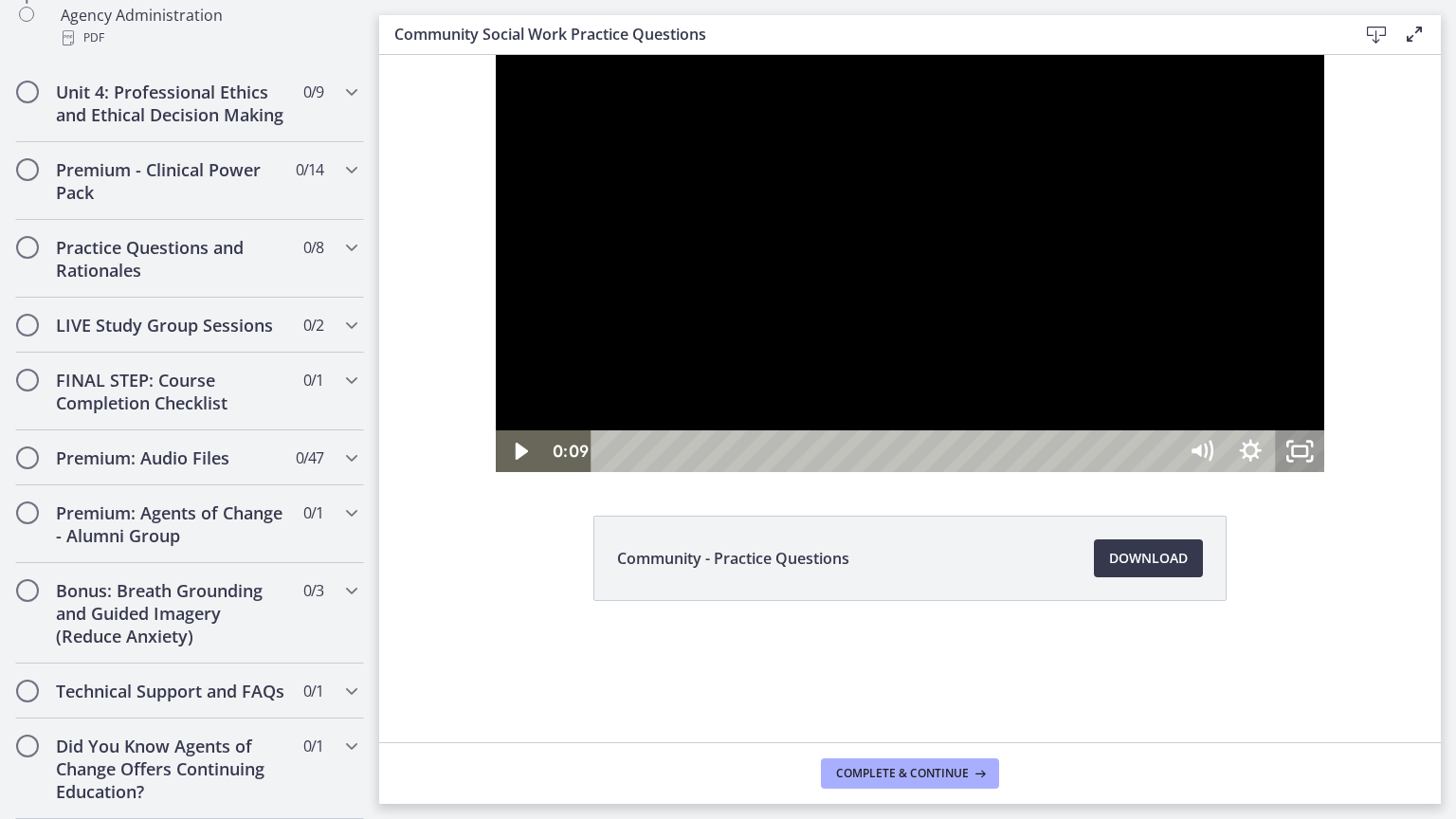 scroll, scrollTop: 1543, scrollLeft: 0, axis: vertical 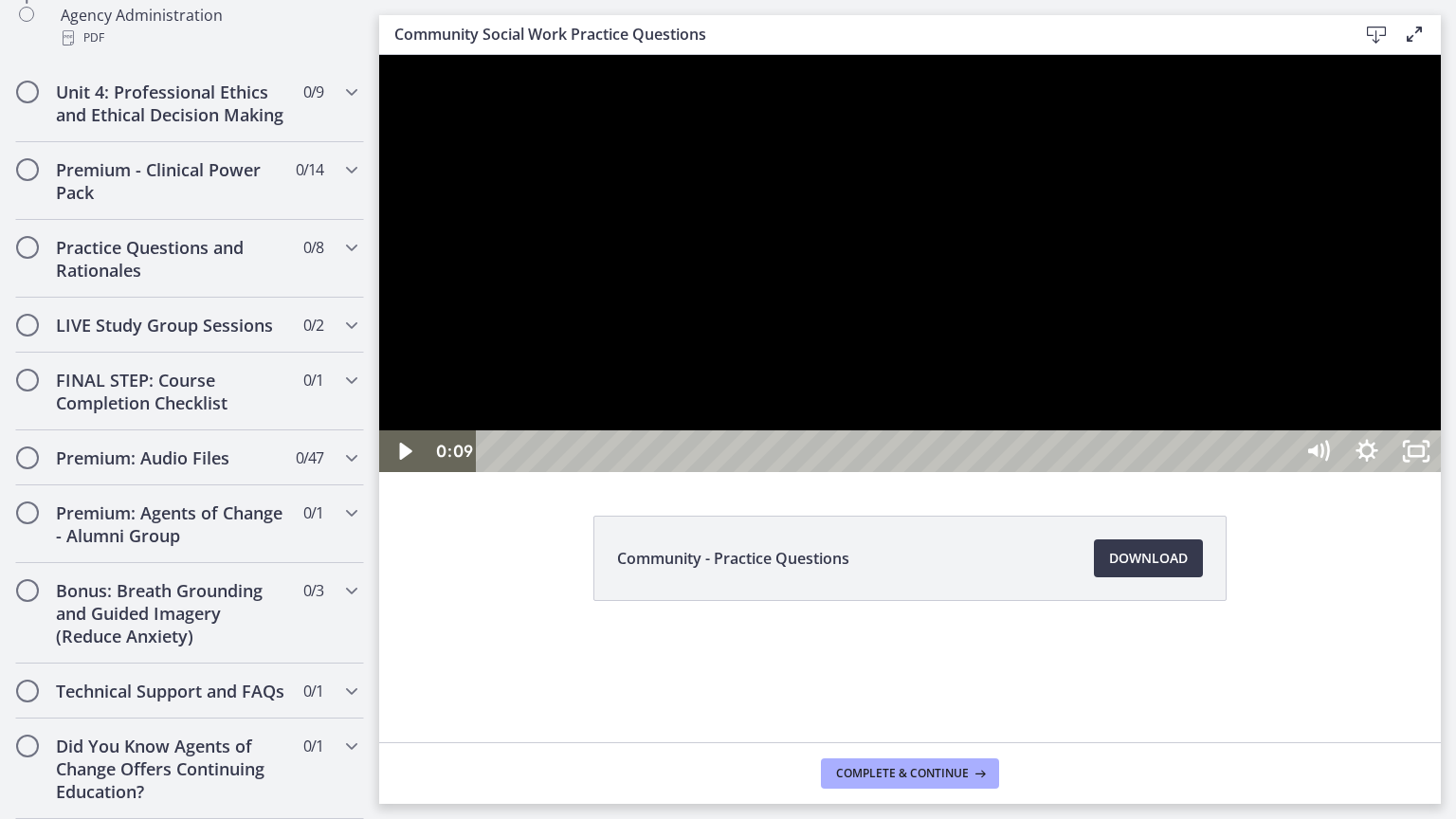 click at bounding box center [910, 264] 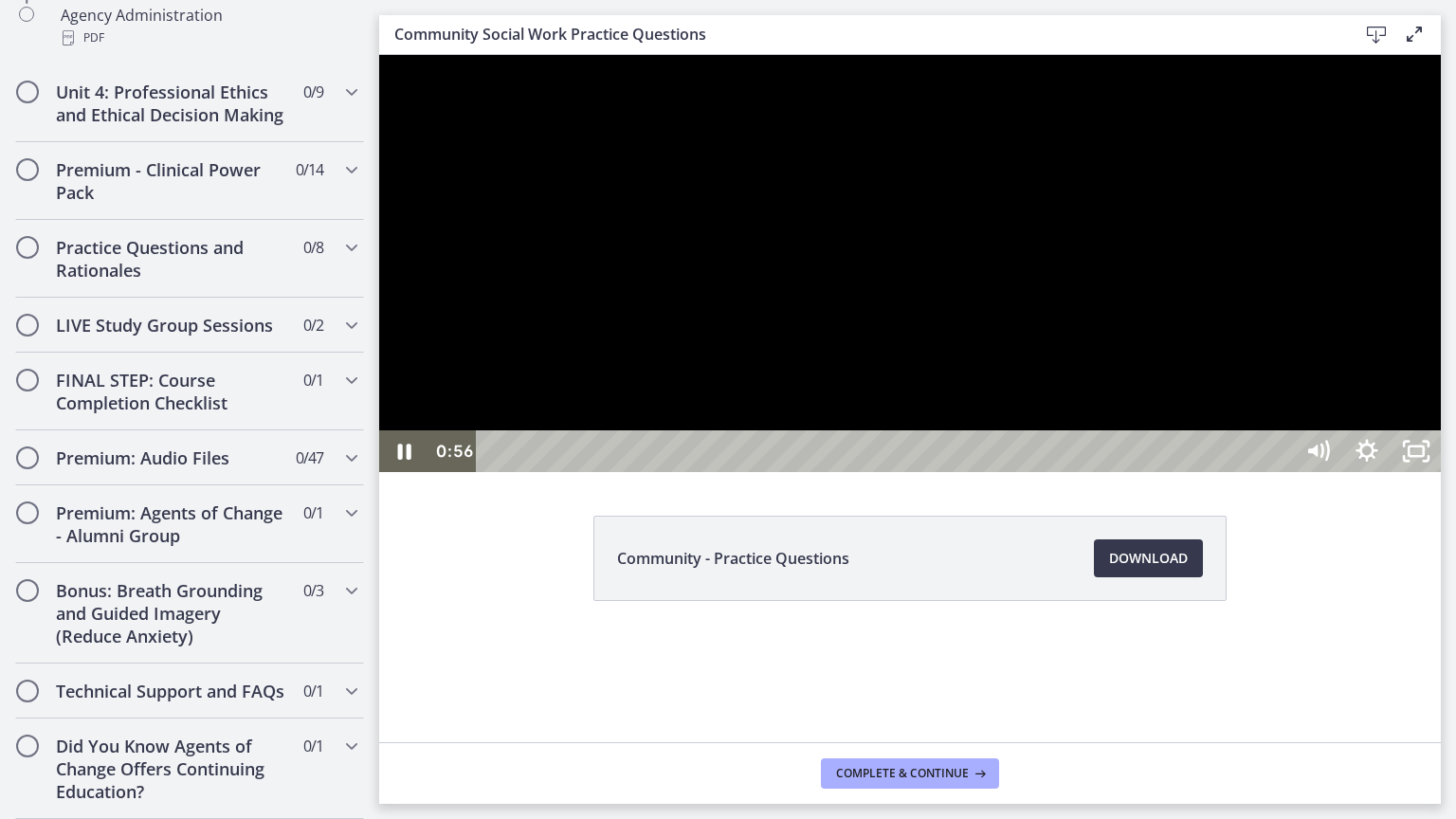 click at bounding box center (910, 264) 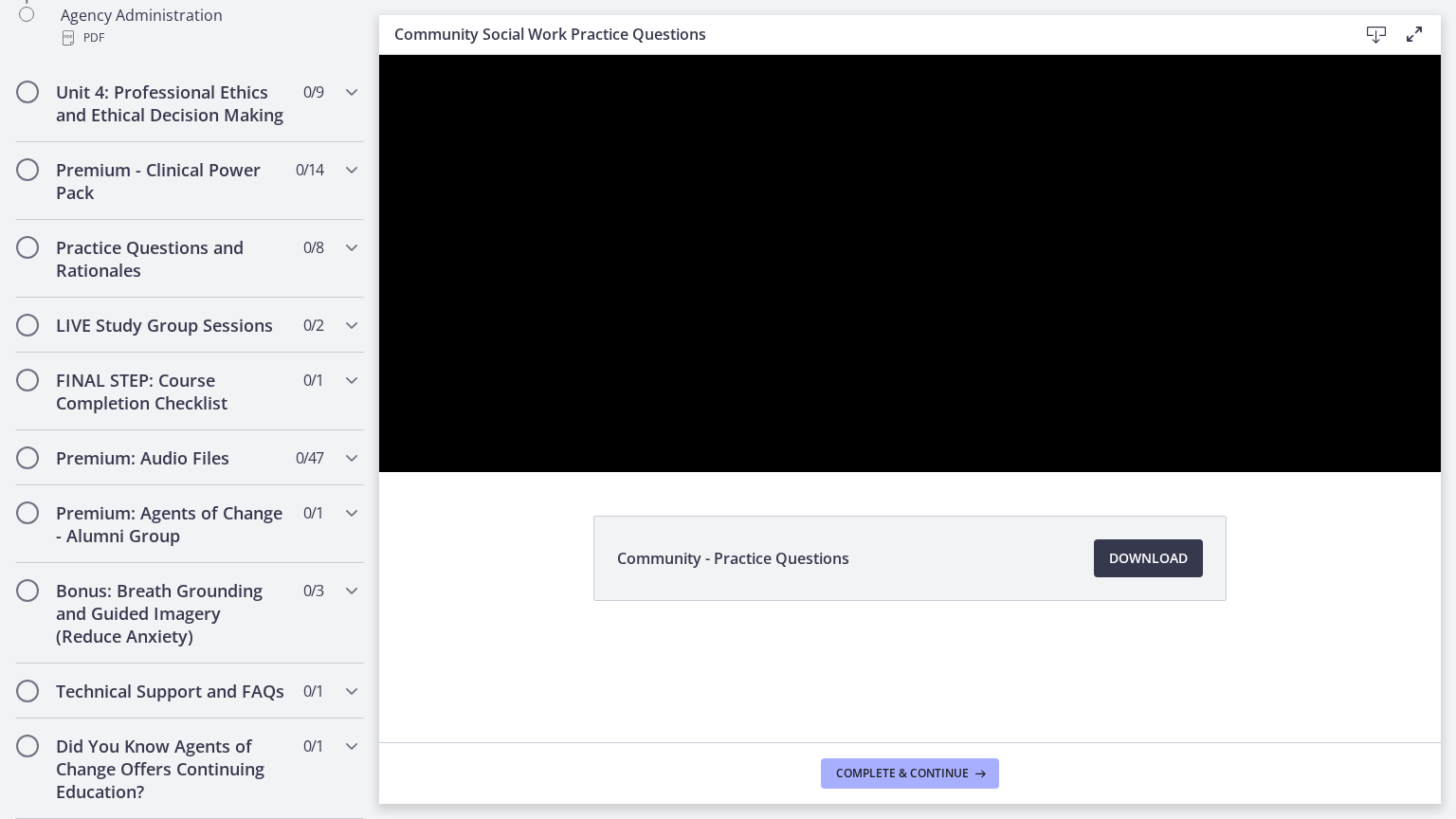 click at bounding box center (910, 264) 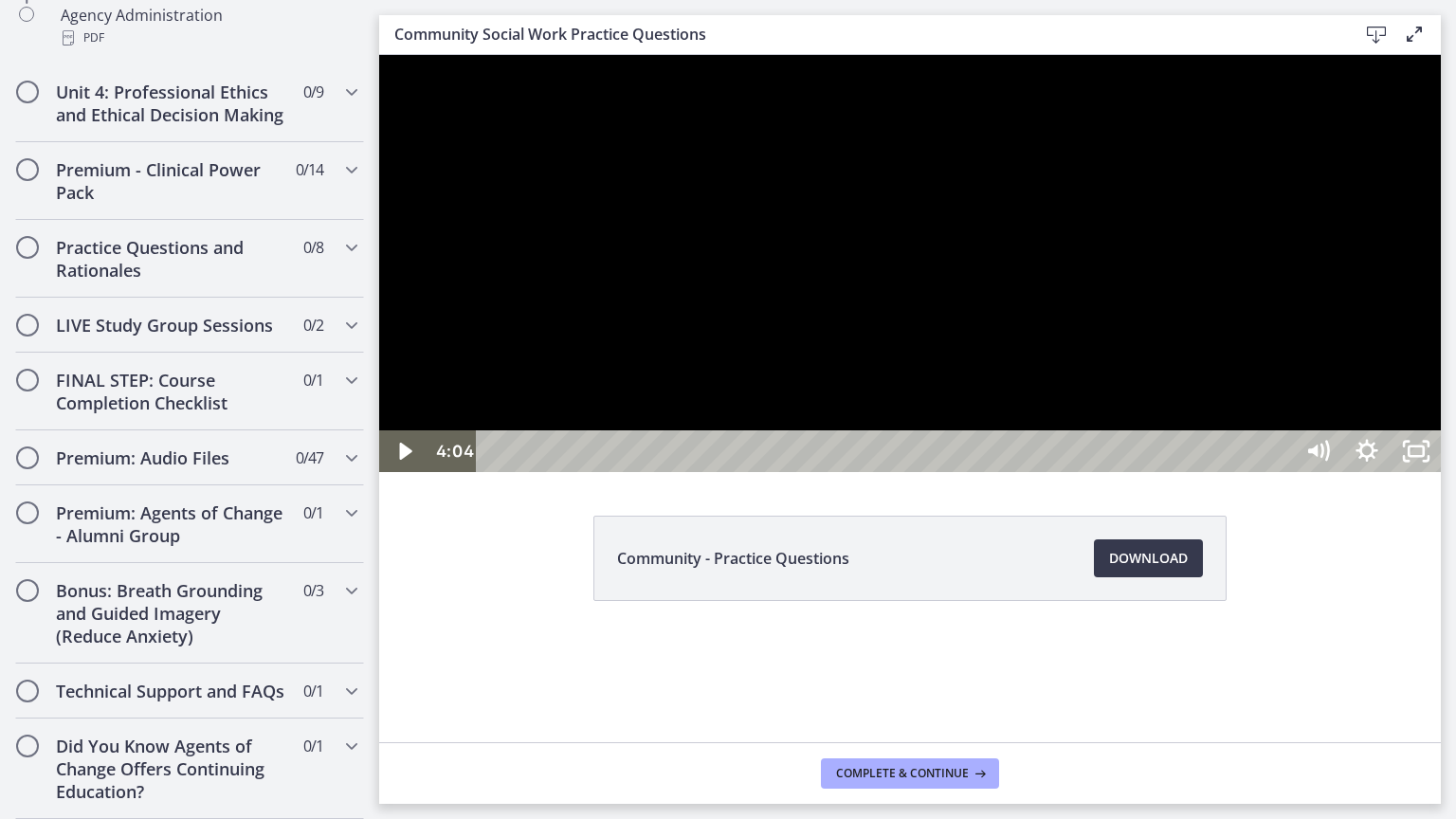 click at bounding box center (910, 264) 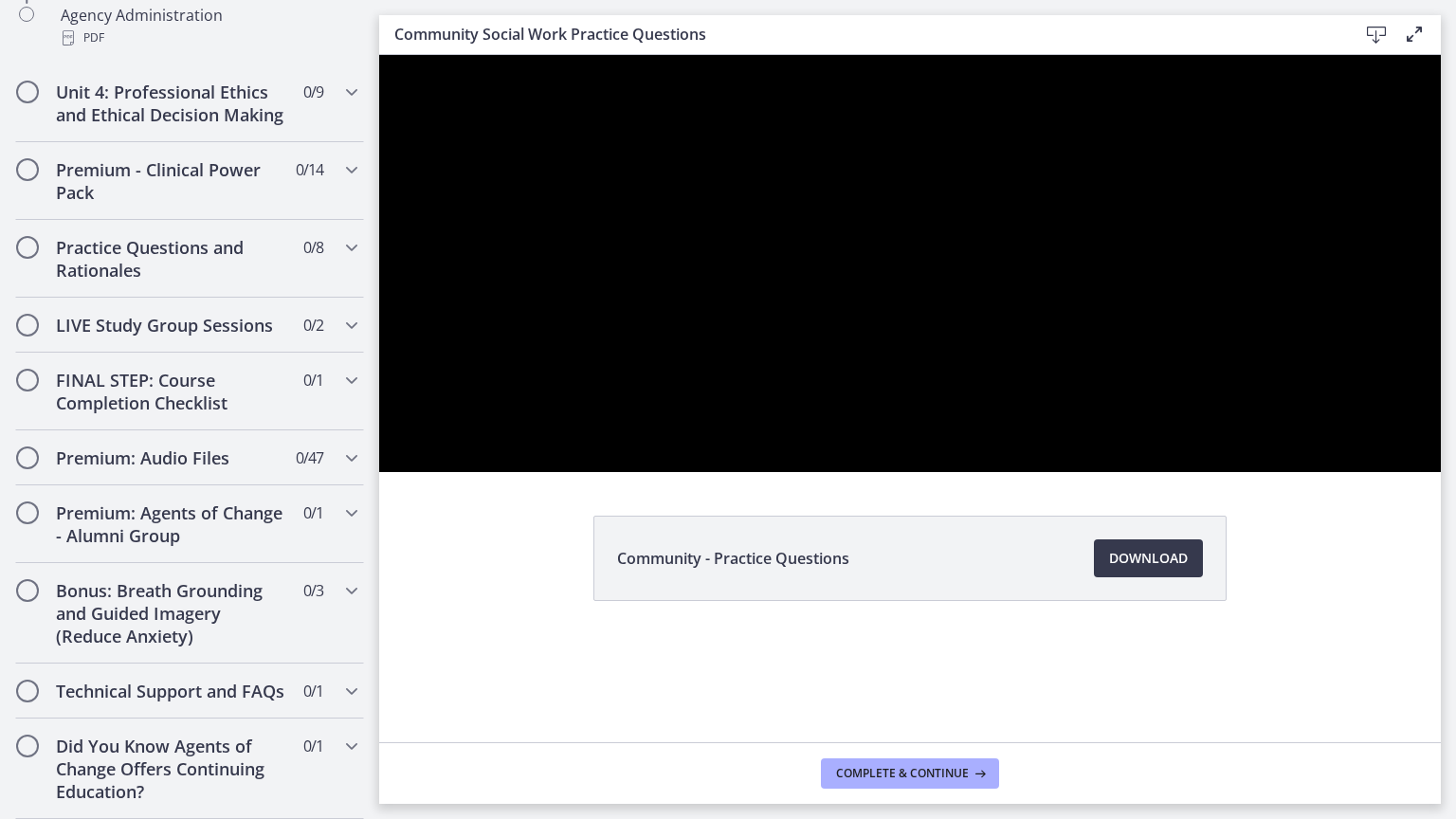 click at bounding box center [910, 264] 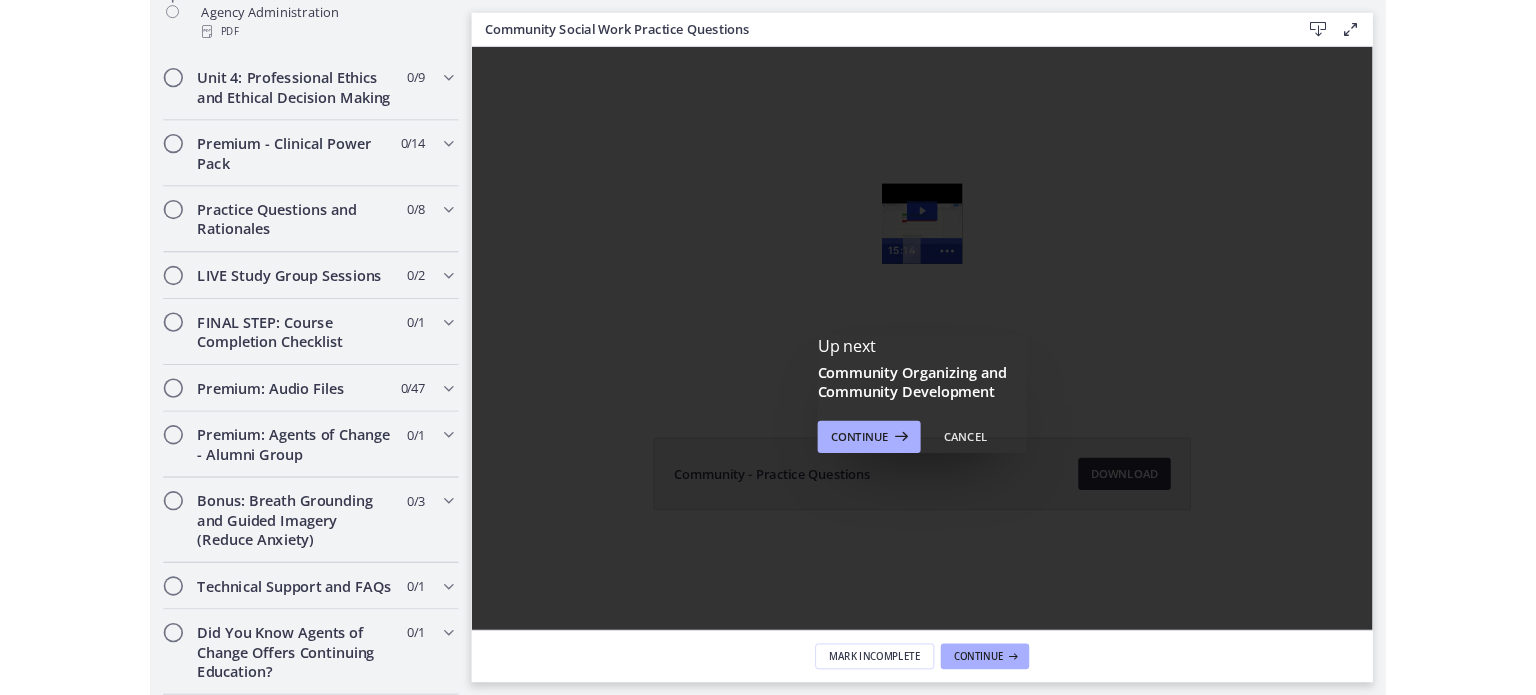 scroll, scrollTop: 0, scrollLeft: 0, axis: both 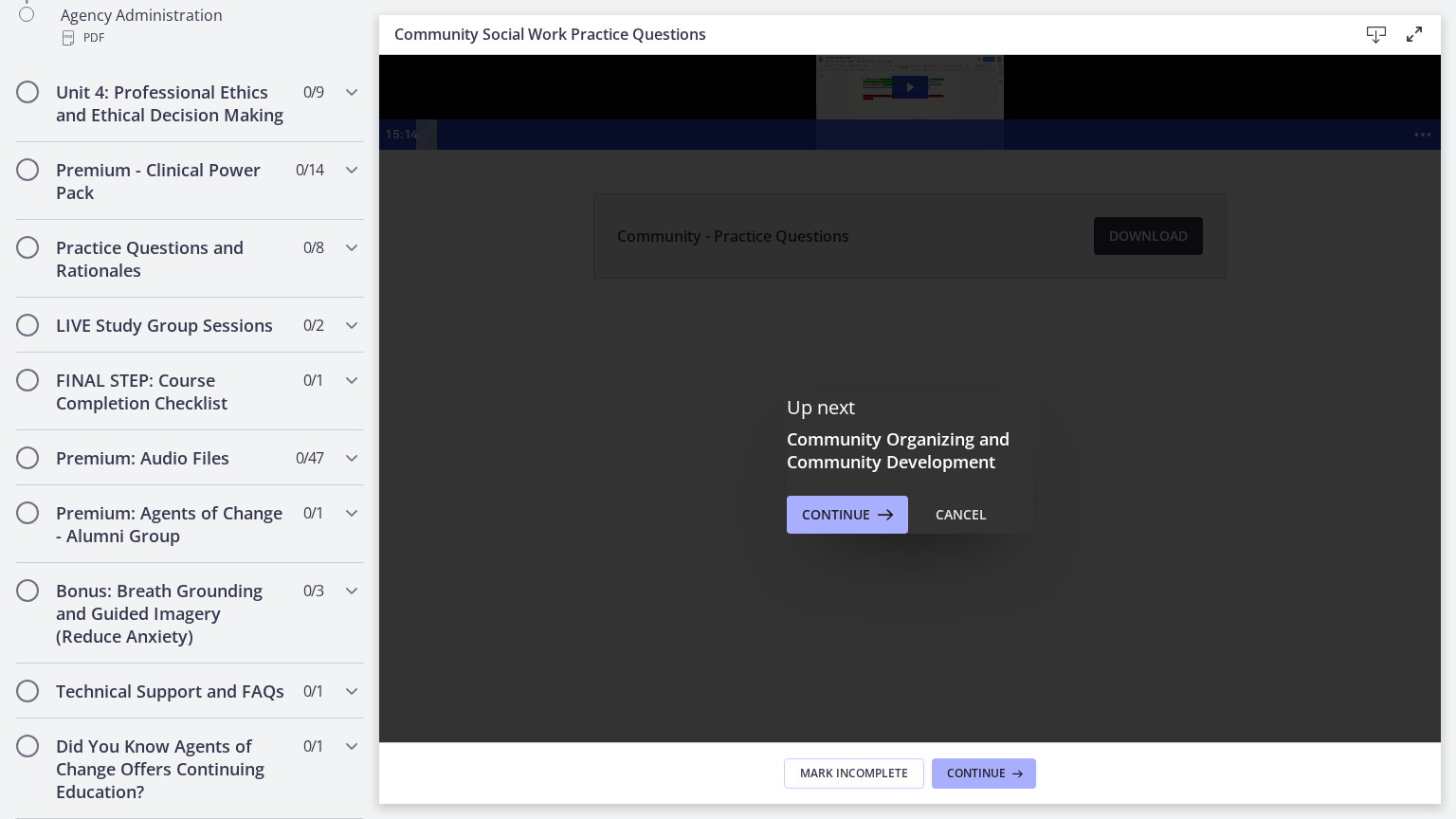 click on "Click for sound
@keyframes VOLUME_SMALL_WAVE_FLASH {
0% { opacity: 0; }
33% { opacity: 1; }
66% { opacity: 1; }
100% { opacity: 0; }
}
@keyframes VOLUME_LARGE_WAVE_FLASH {
0% { opacity: 0; }
33% { opacity: 1; }
66% { opacity: 1; }
100% { opacity: 0; }
}
.volume__small-wave {
animation: VOLUME_SMALL_WAVE_FLASH 2s infinite;
opacity: 0;
}
.volume__large-wave {
animation: VOLUME_LARGE_WAVE_FLASH 2s infinite .3s;
opacity: 0;
}
[TIME]" at bounding box center (910, 102) 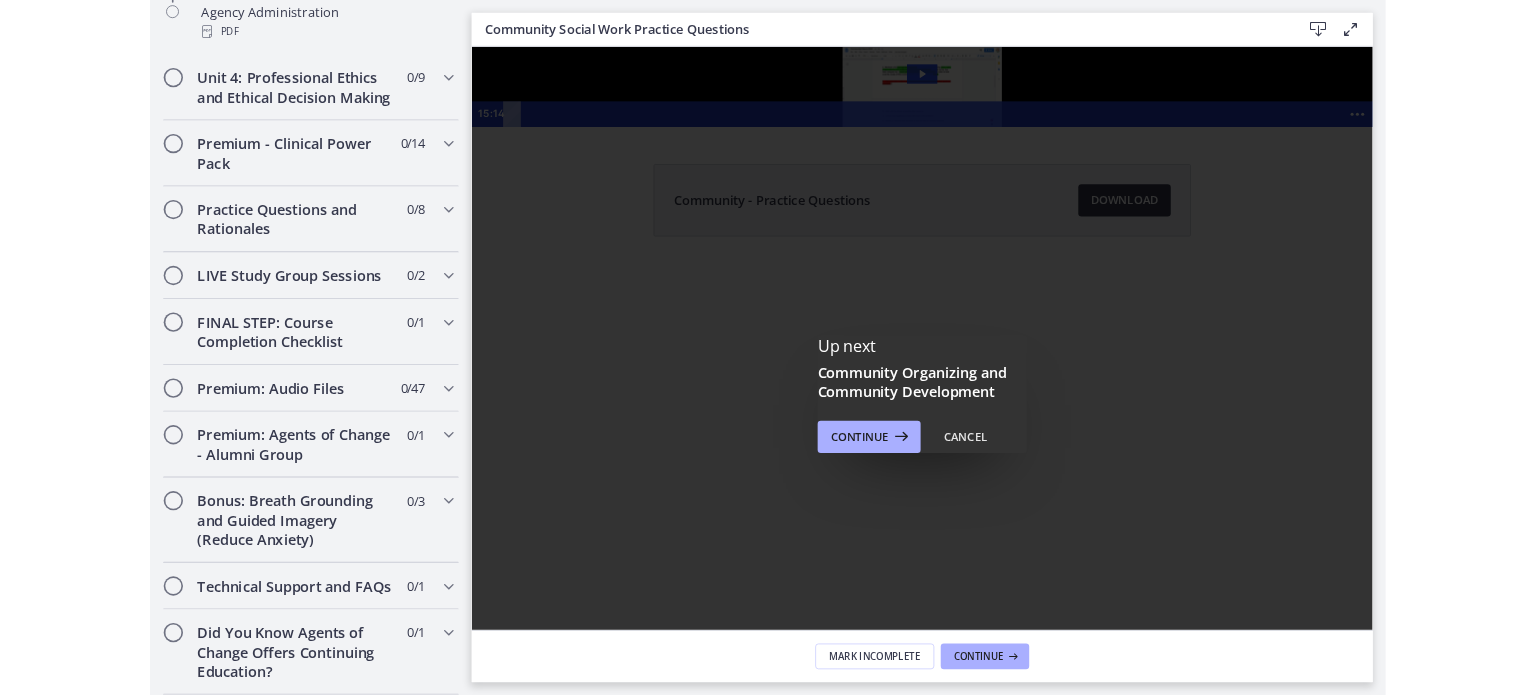 scroll, scrollTop: 1705, scrollLeft: 0, axis: vertical 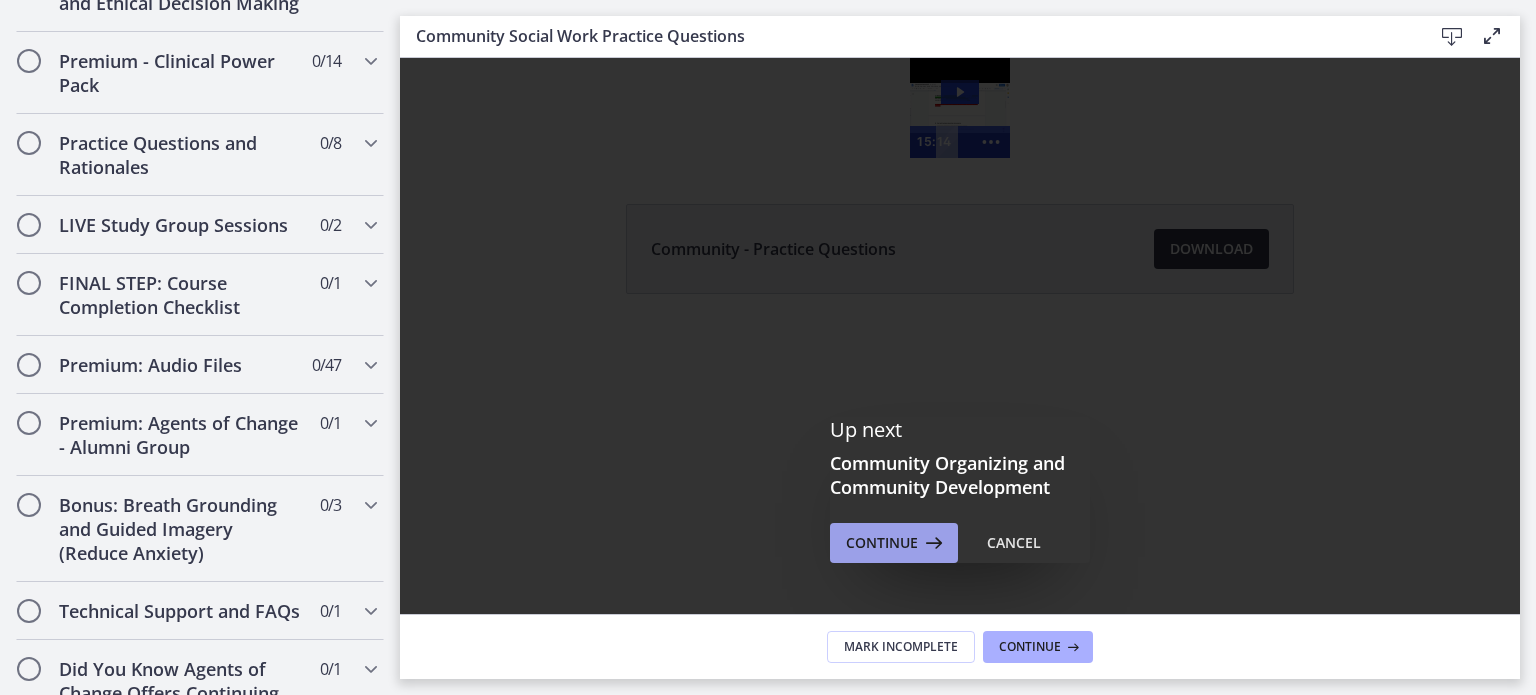 click at bounding box center (932, 543) 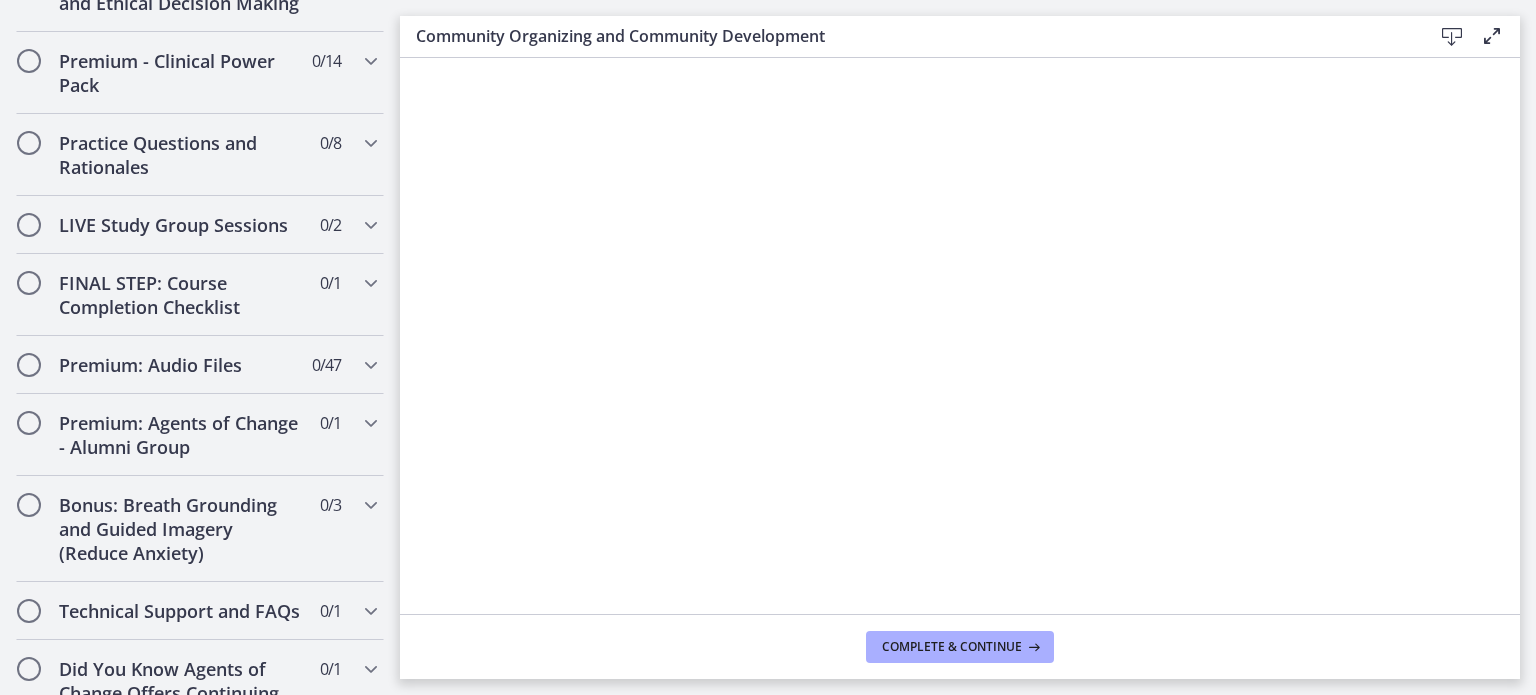 click at bounding box center [1452, 37] 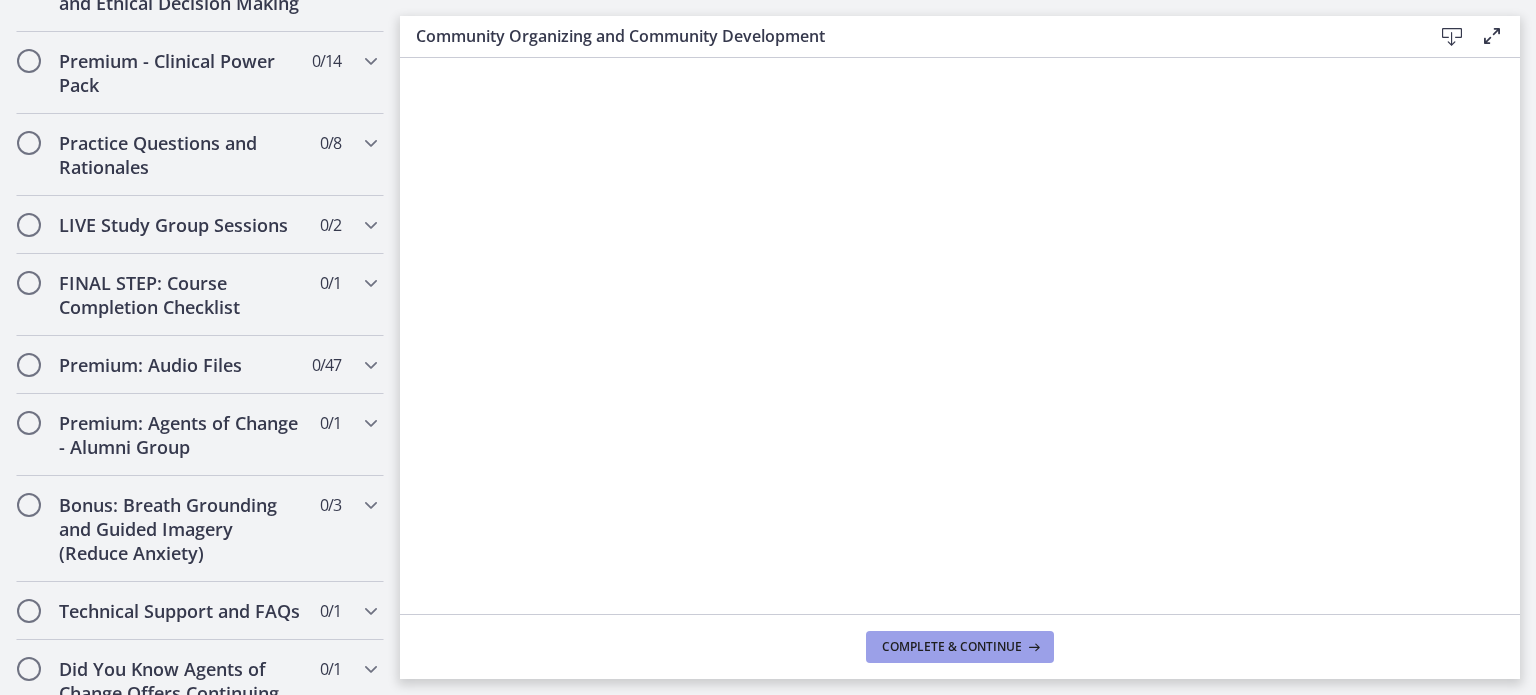 click on "Complete & continue" at bounding box center [952, 647] 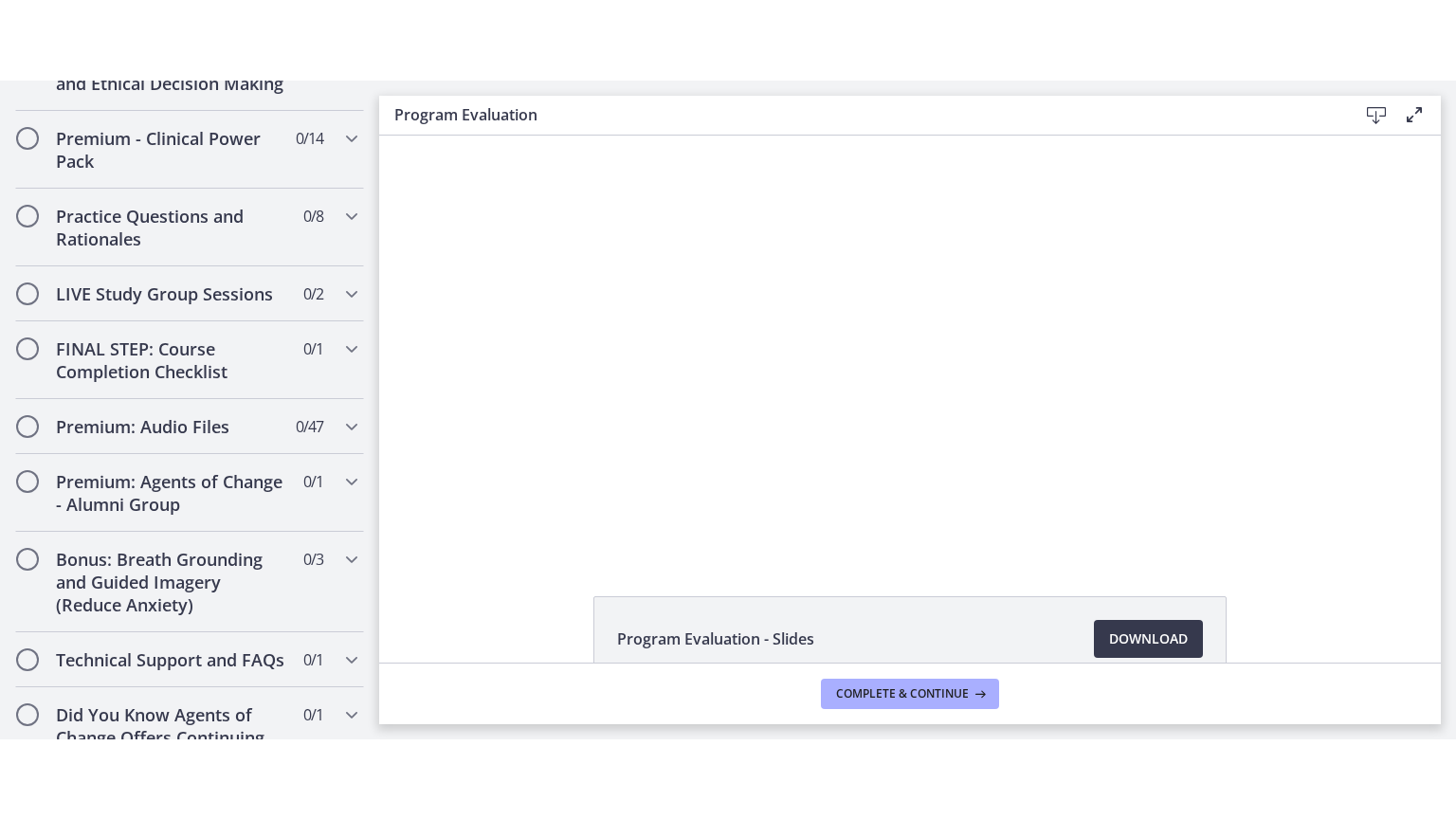 scroll, scrollTop: 0, scrollLeft: 0, axis: both 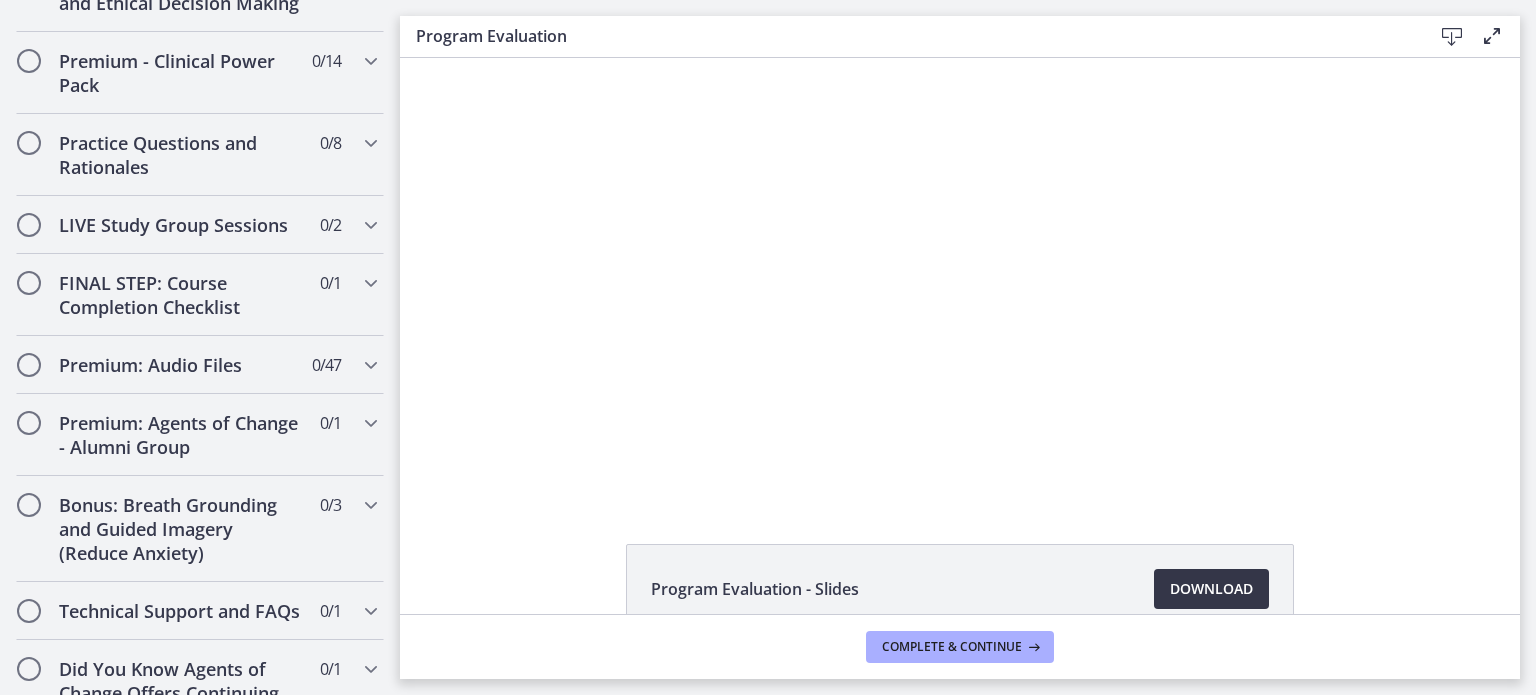 click on "Download
Opens in a new window" at bounding box center [1211, 589] 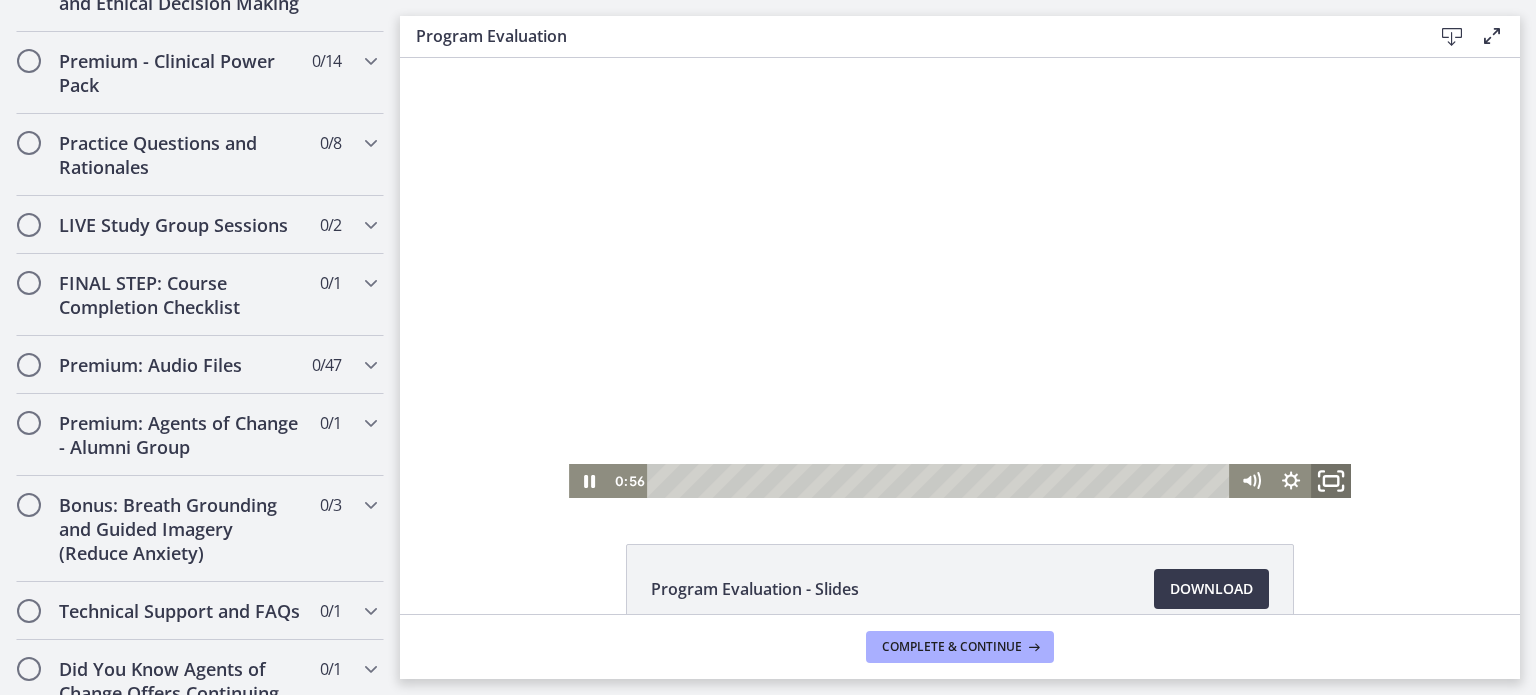 click 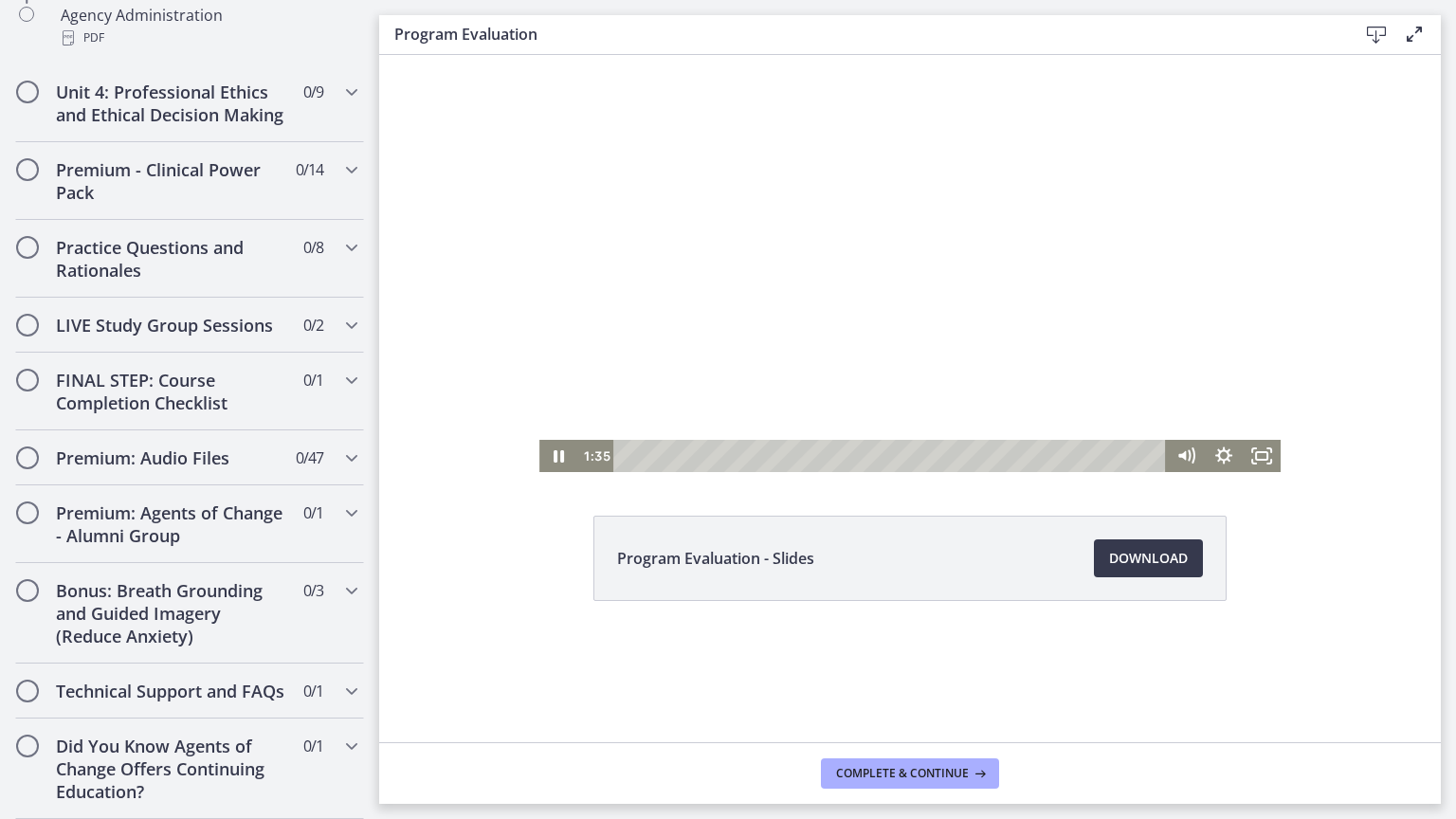 scroll, scrollTop: 1616, scrollLeft: 0, axis: vertical 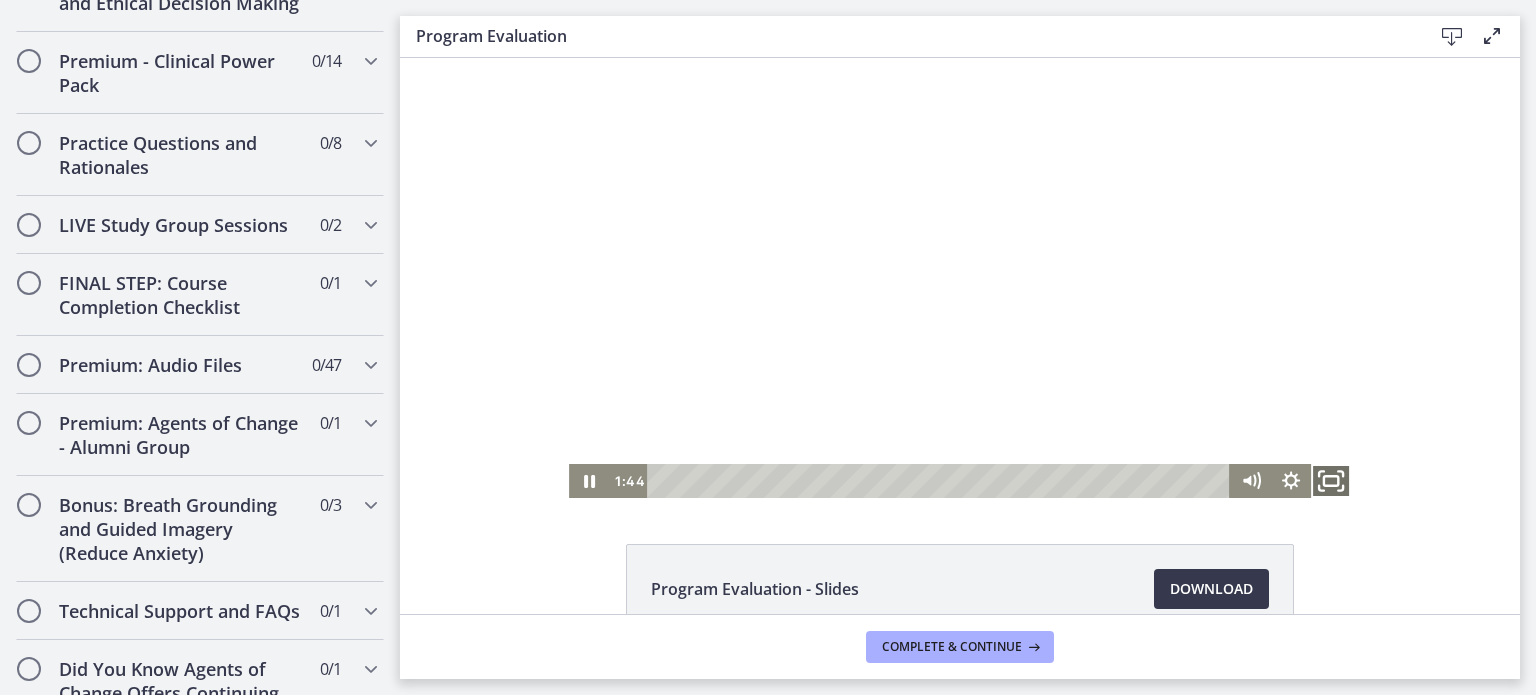 click 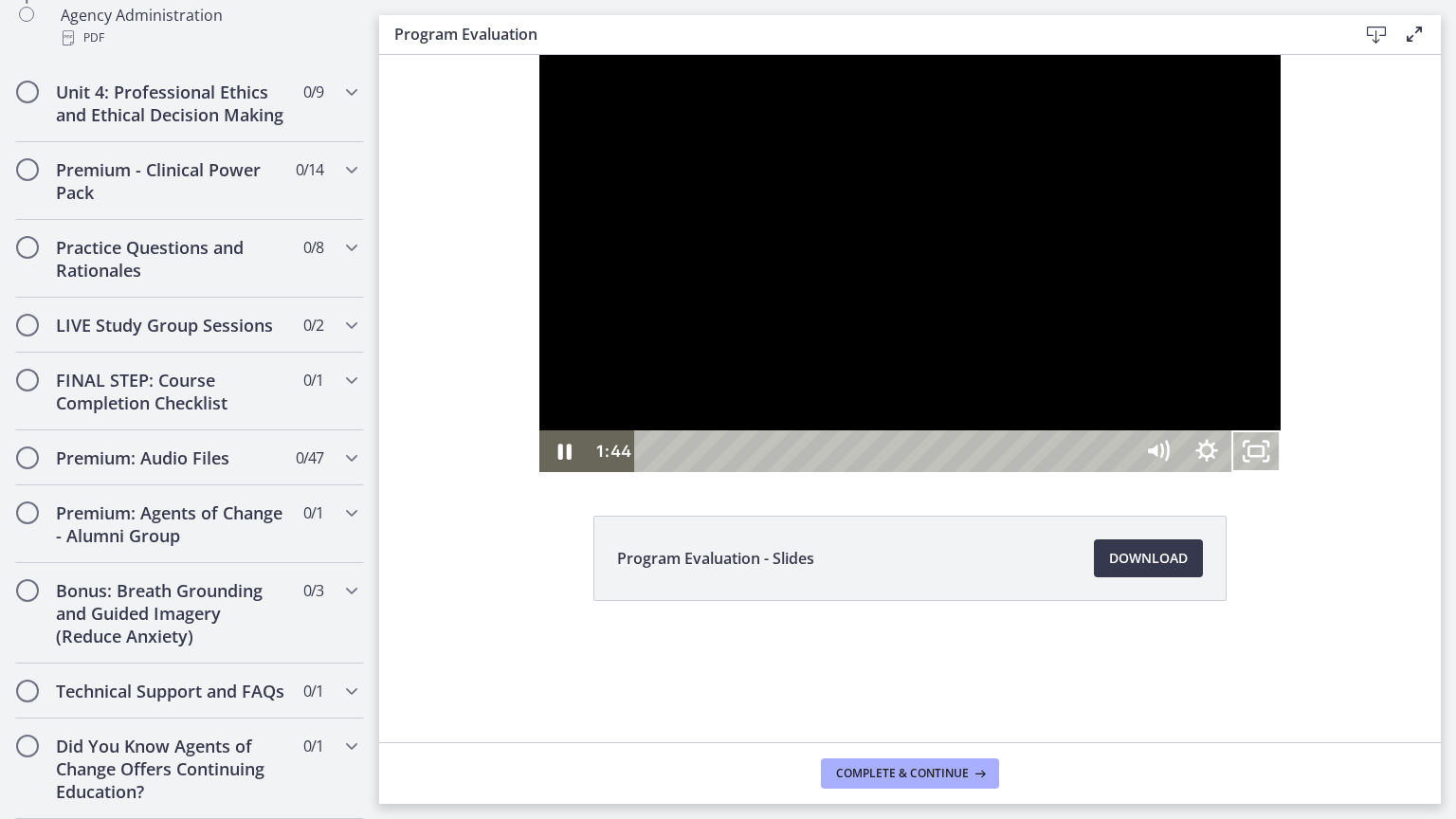 scroll, scrollTop: 1543, scrollLeft: 0, axis: vertical 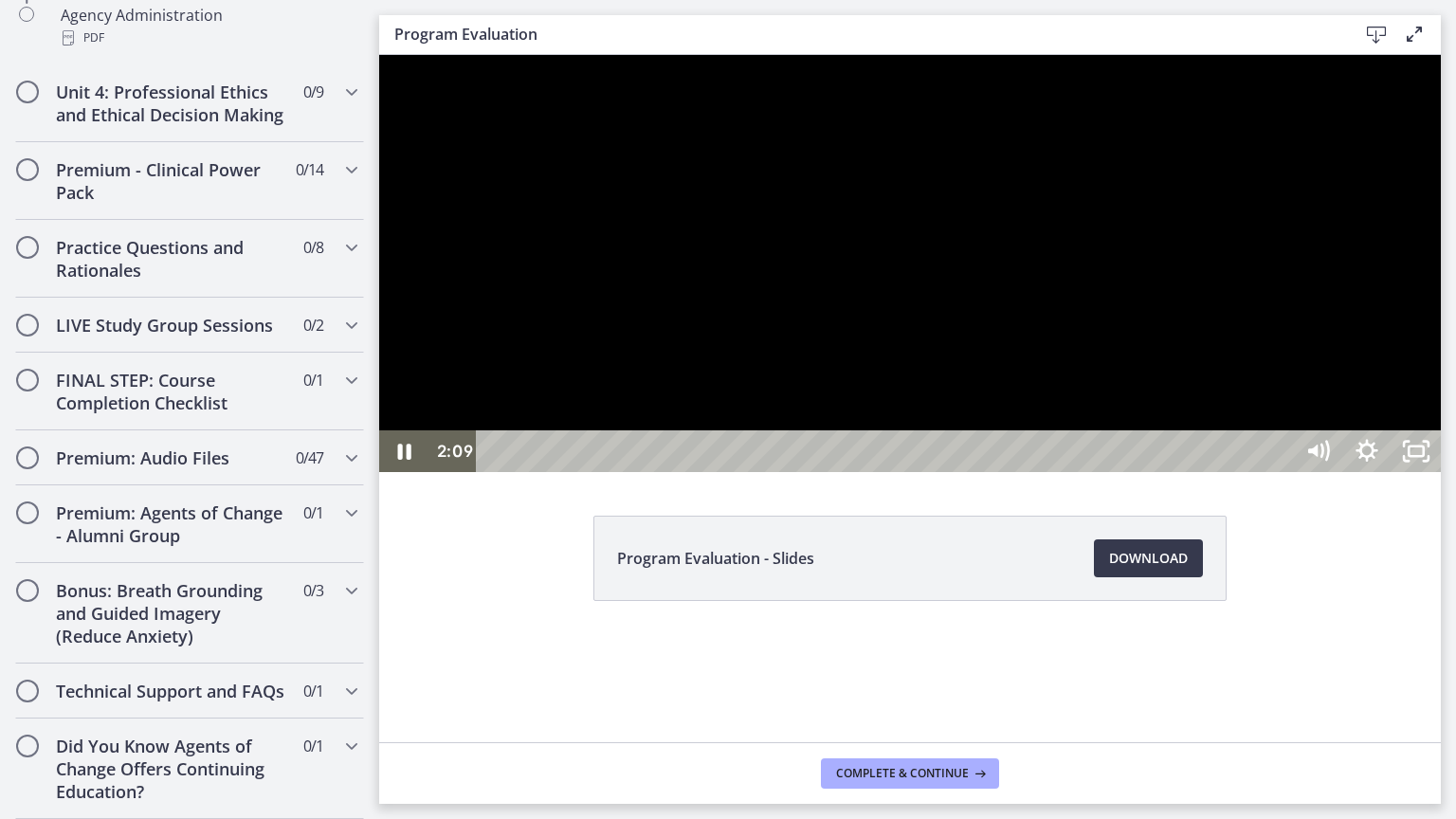click at bounding box center [910, 264] 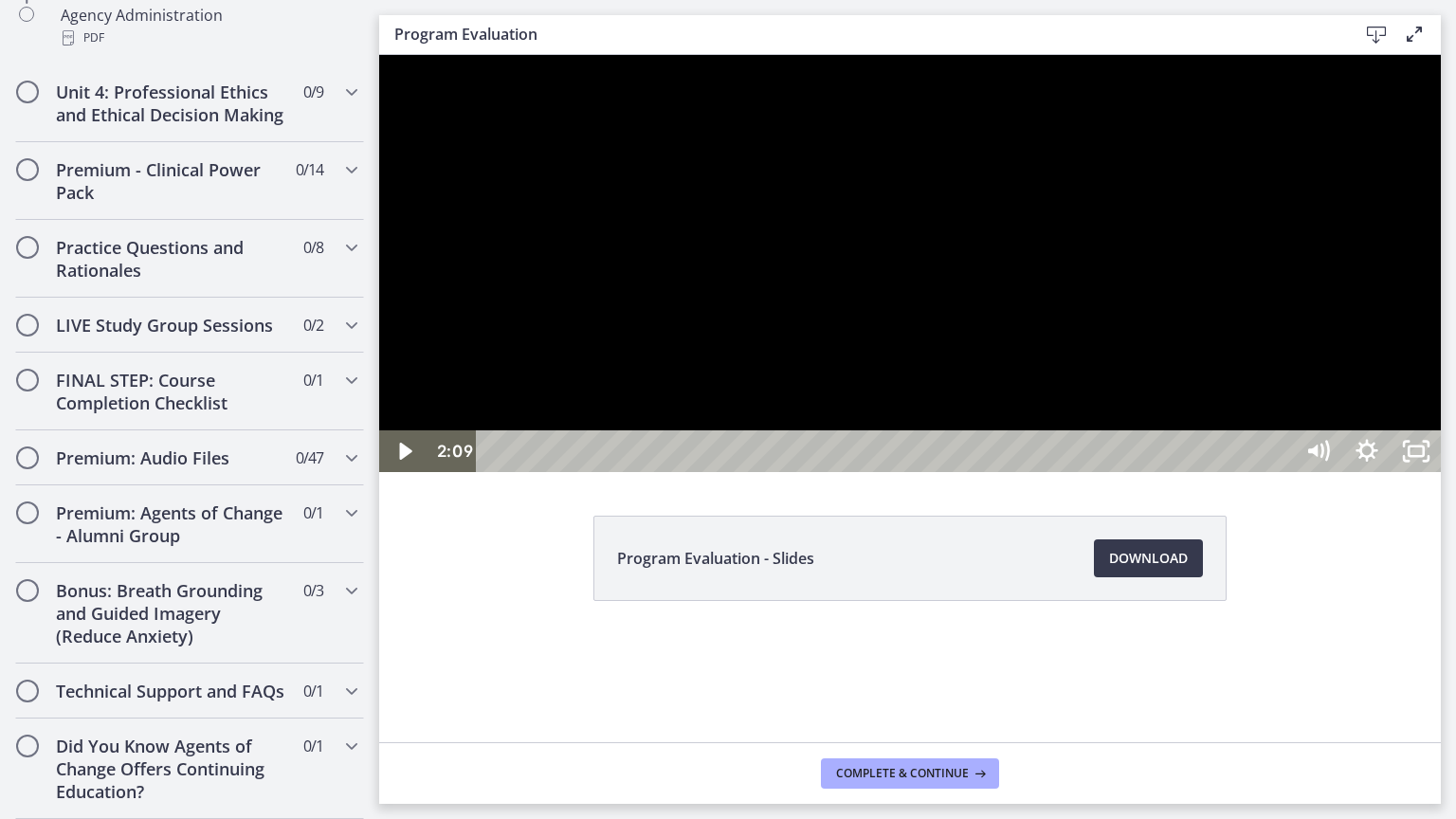 click at bounding box center [910, 264] 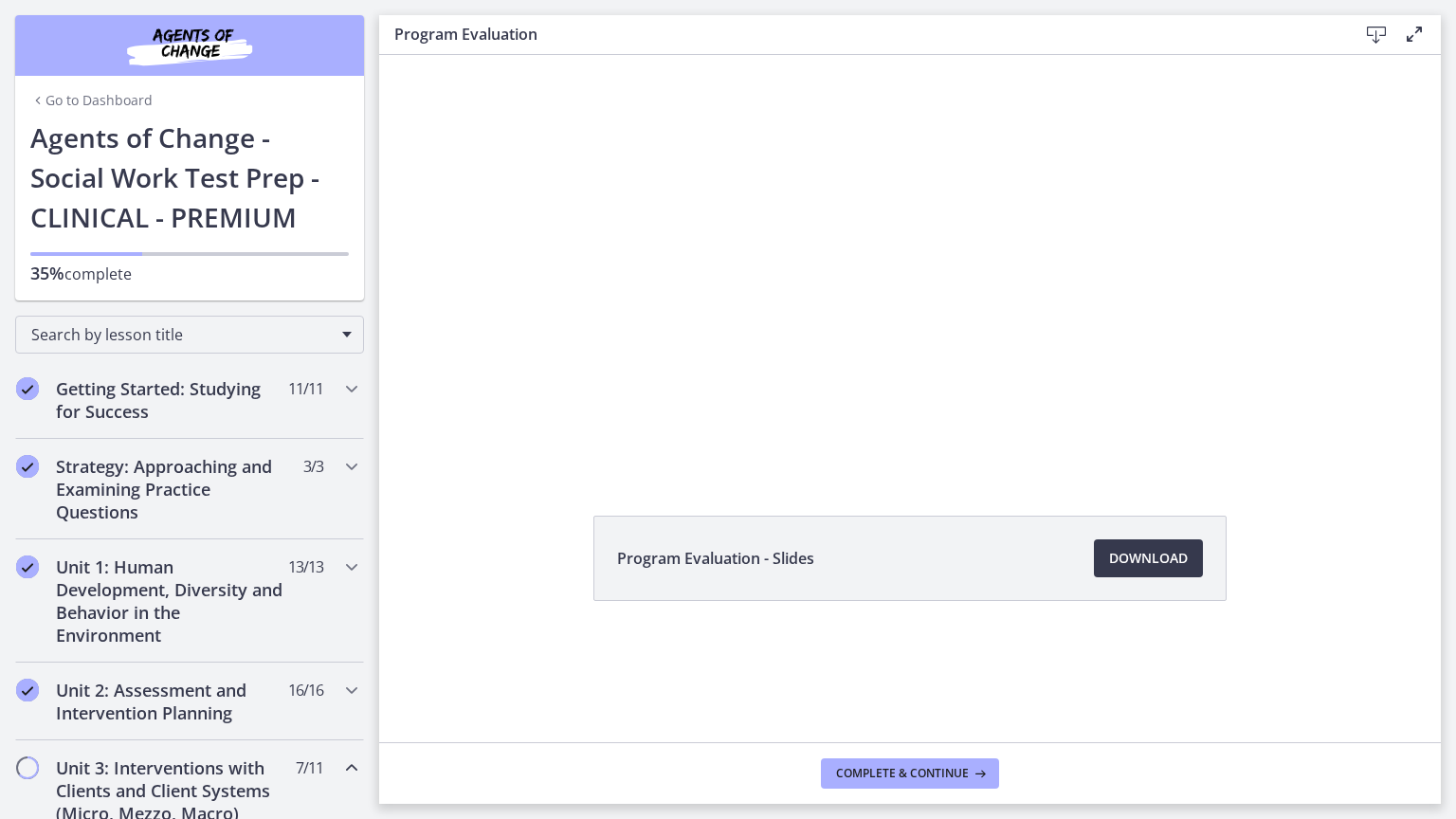scroll, scrollTop: 0, scrollLeft: 0, axis: both 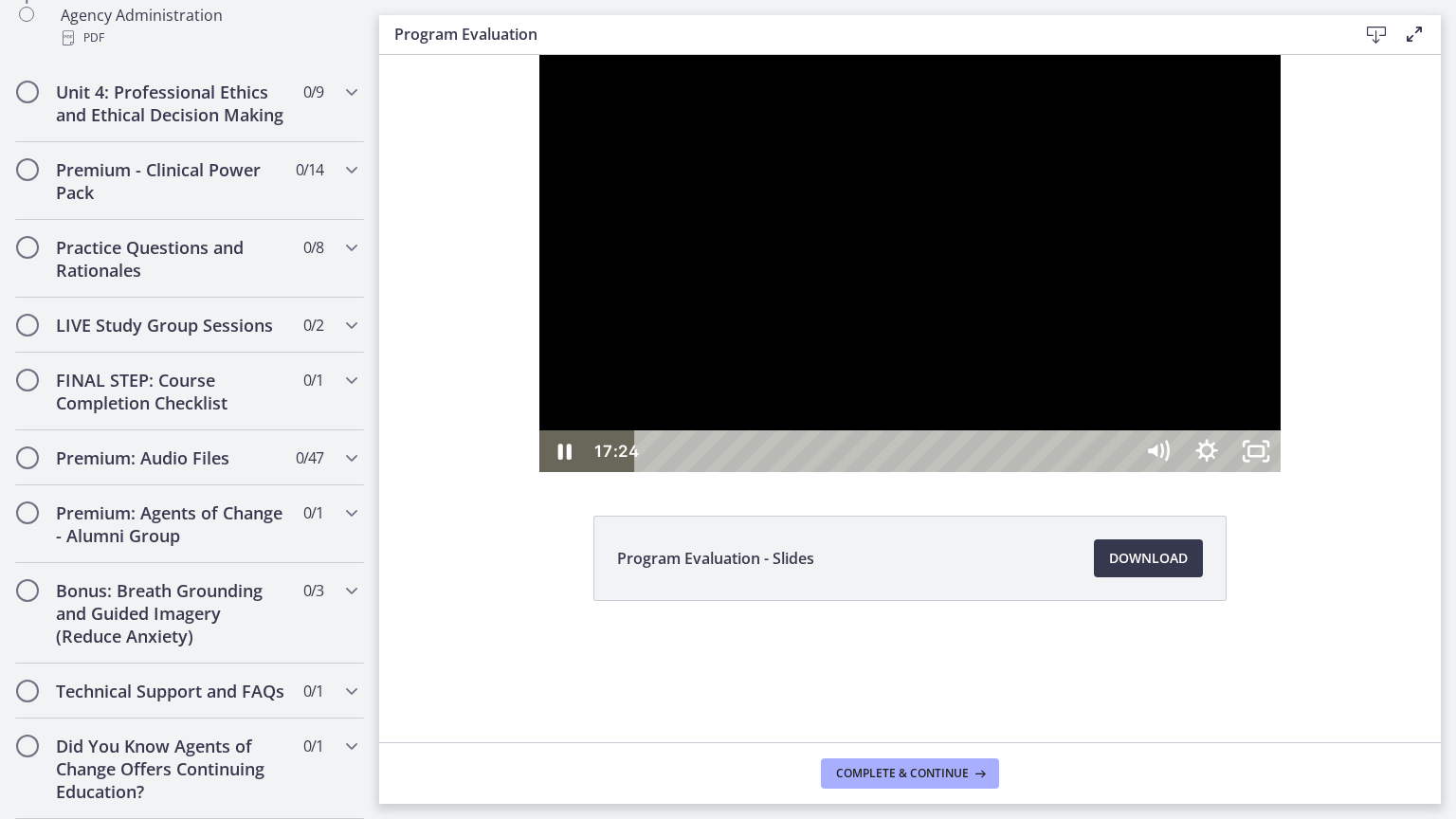 drag, startPoint x: 447, startPoint y: 596, endPoint x: 1123, endPoint y: 579, distance: 676.2137 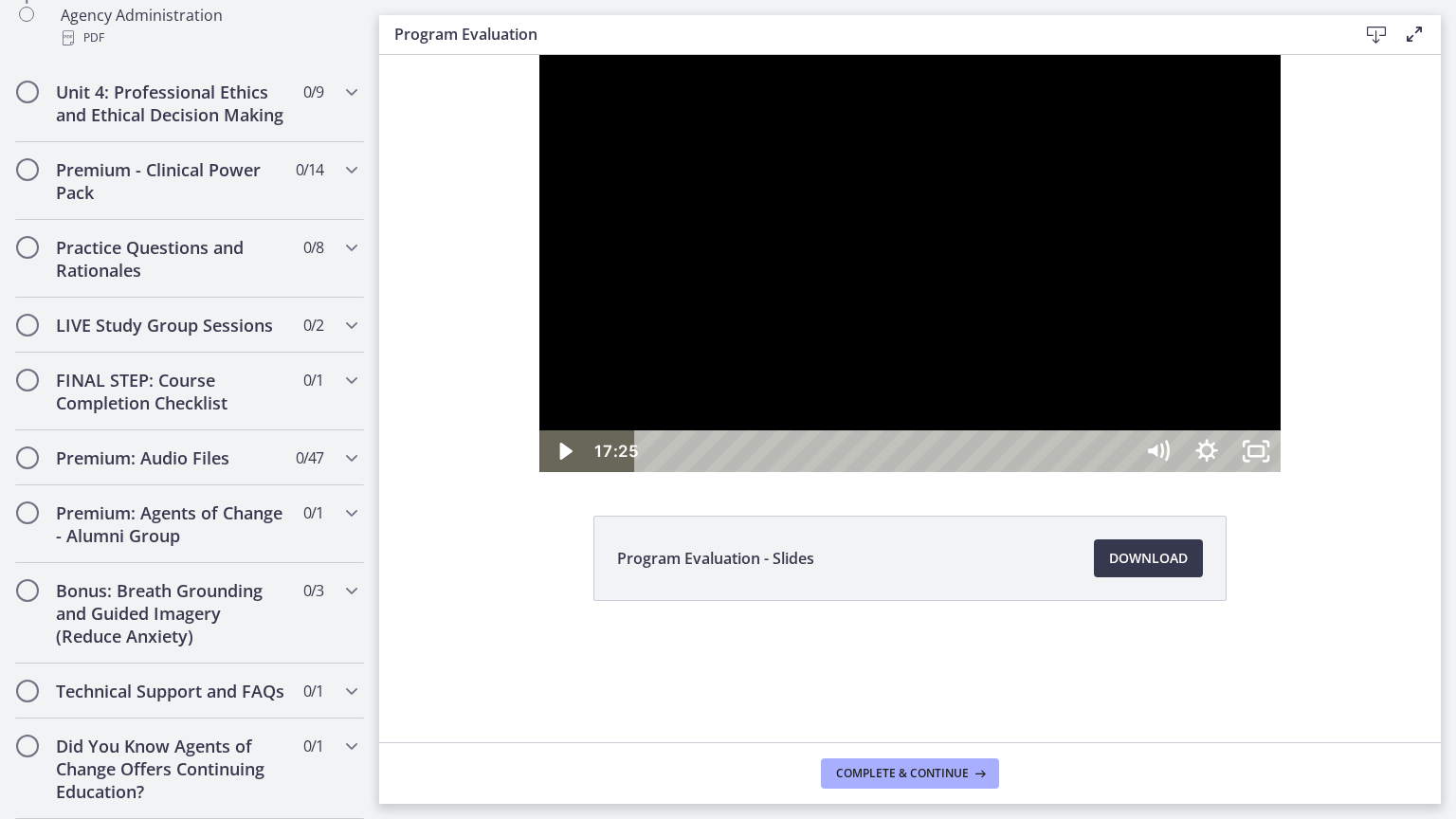click at bounding box center [910, 264] 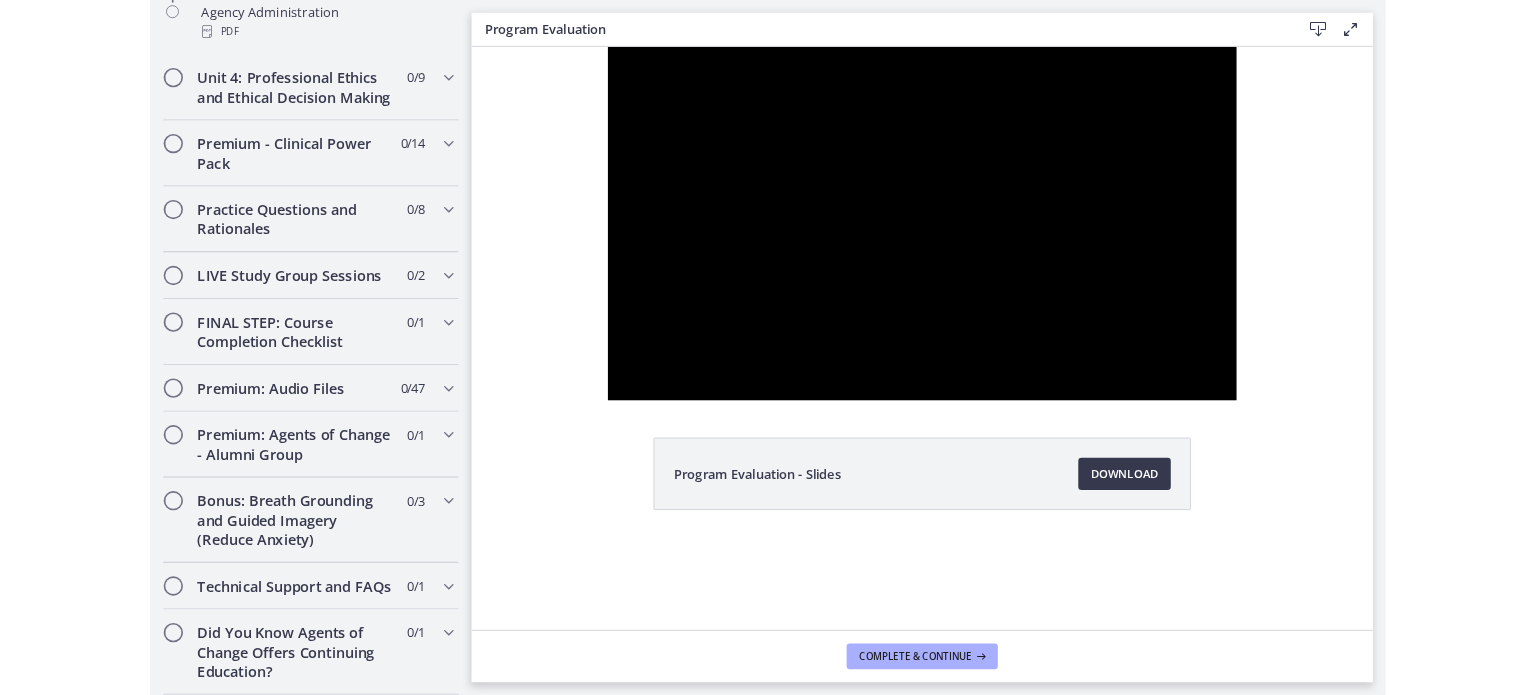 scroll, scrollTop: 1705, scrollLeft: 0, axis: vertical 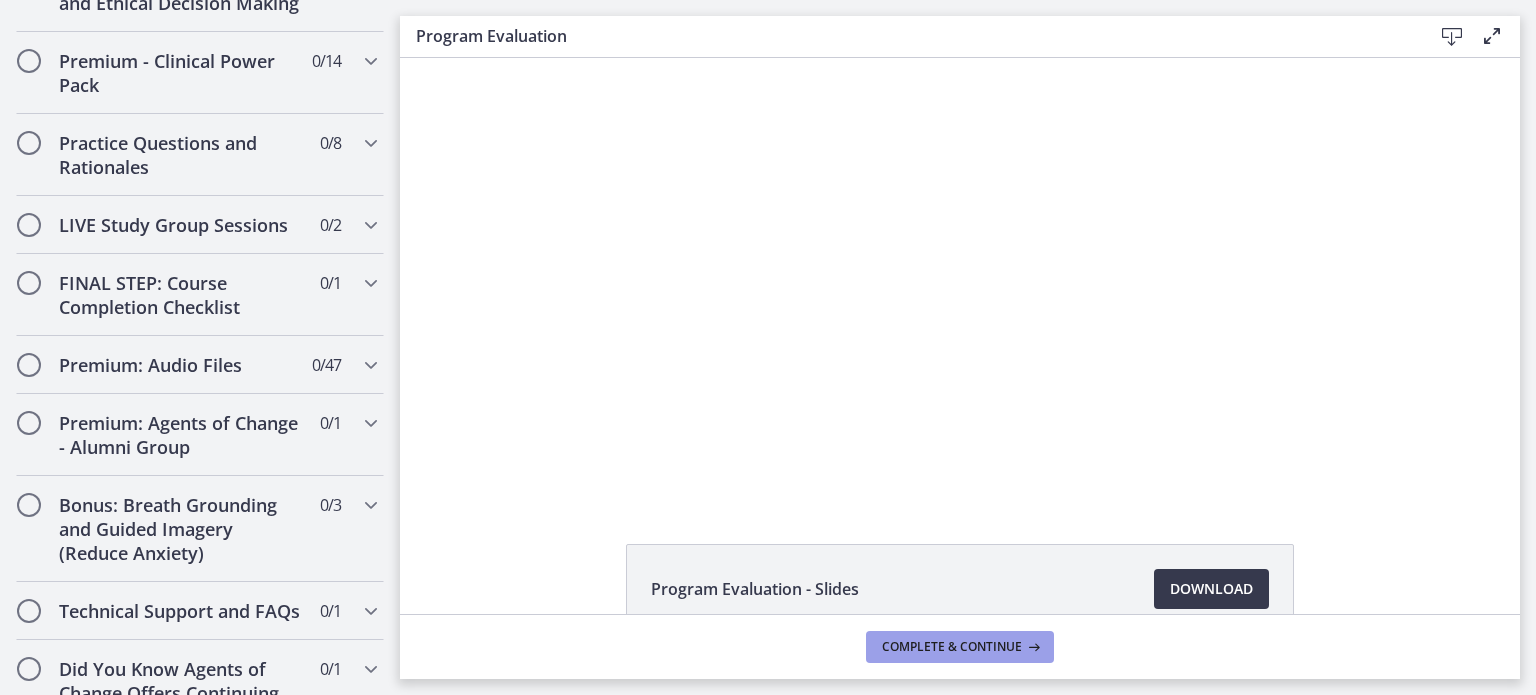 click on "Complete & continue" at bounding box center (952, 647) 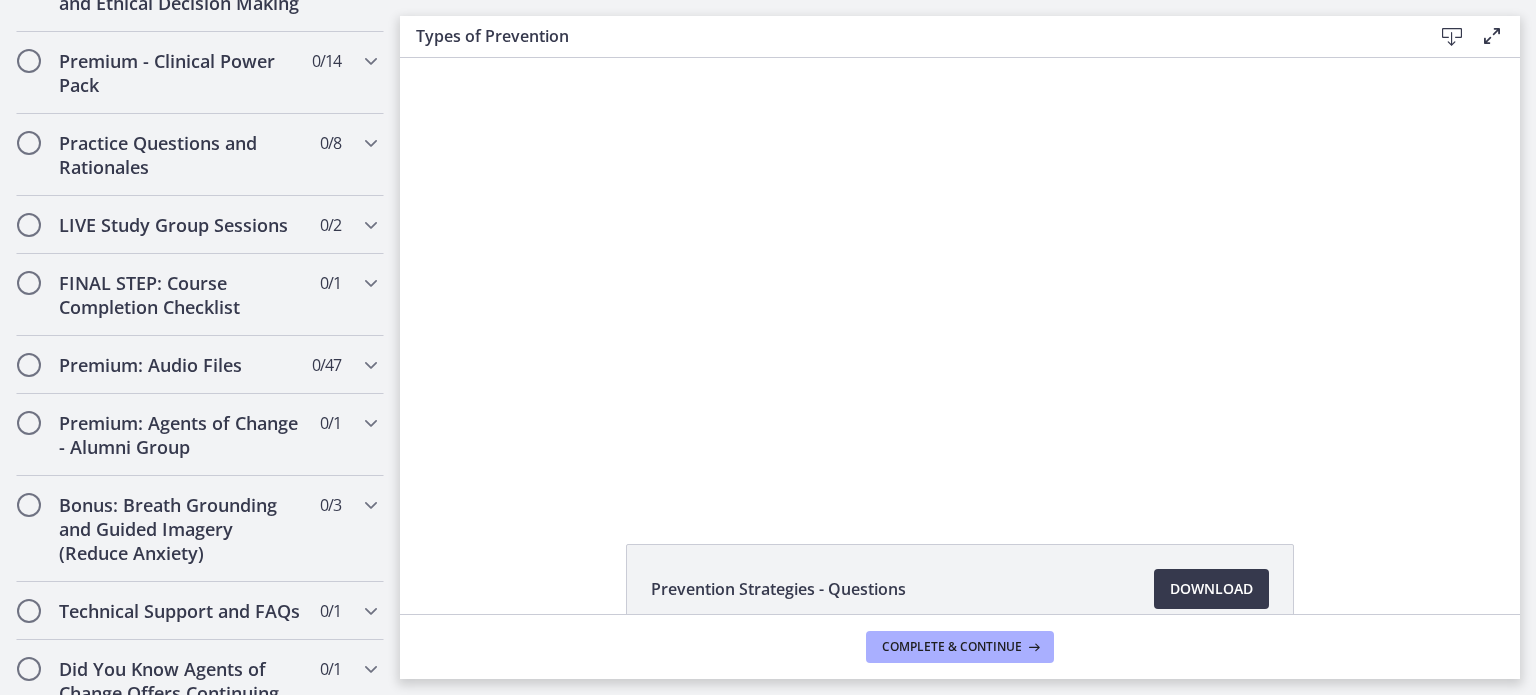 scroll, scrollTop: 0, scrollLeft: 0, axis: both 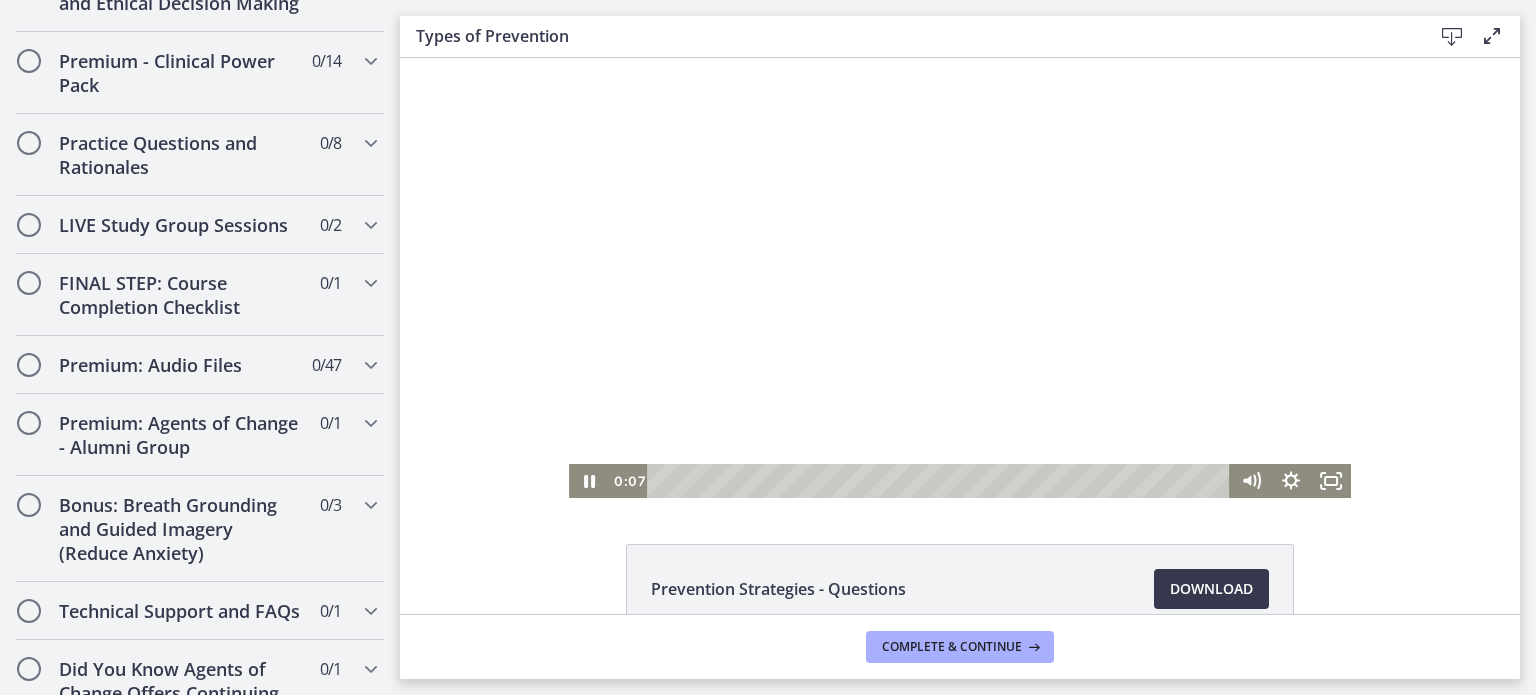 click at bounding box center [960, 278] 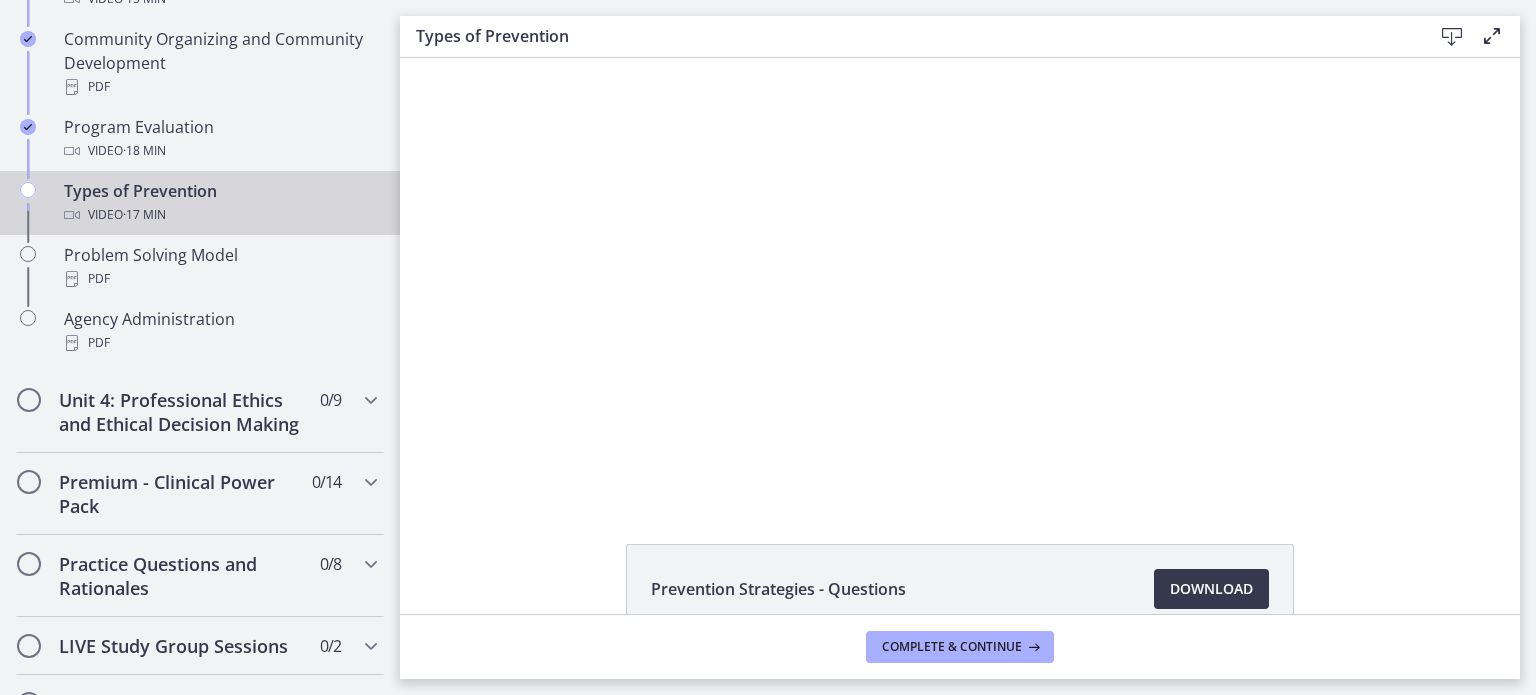 scroll, scrollTop: 1288, scrollLeft: 0, axis: vertical 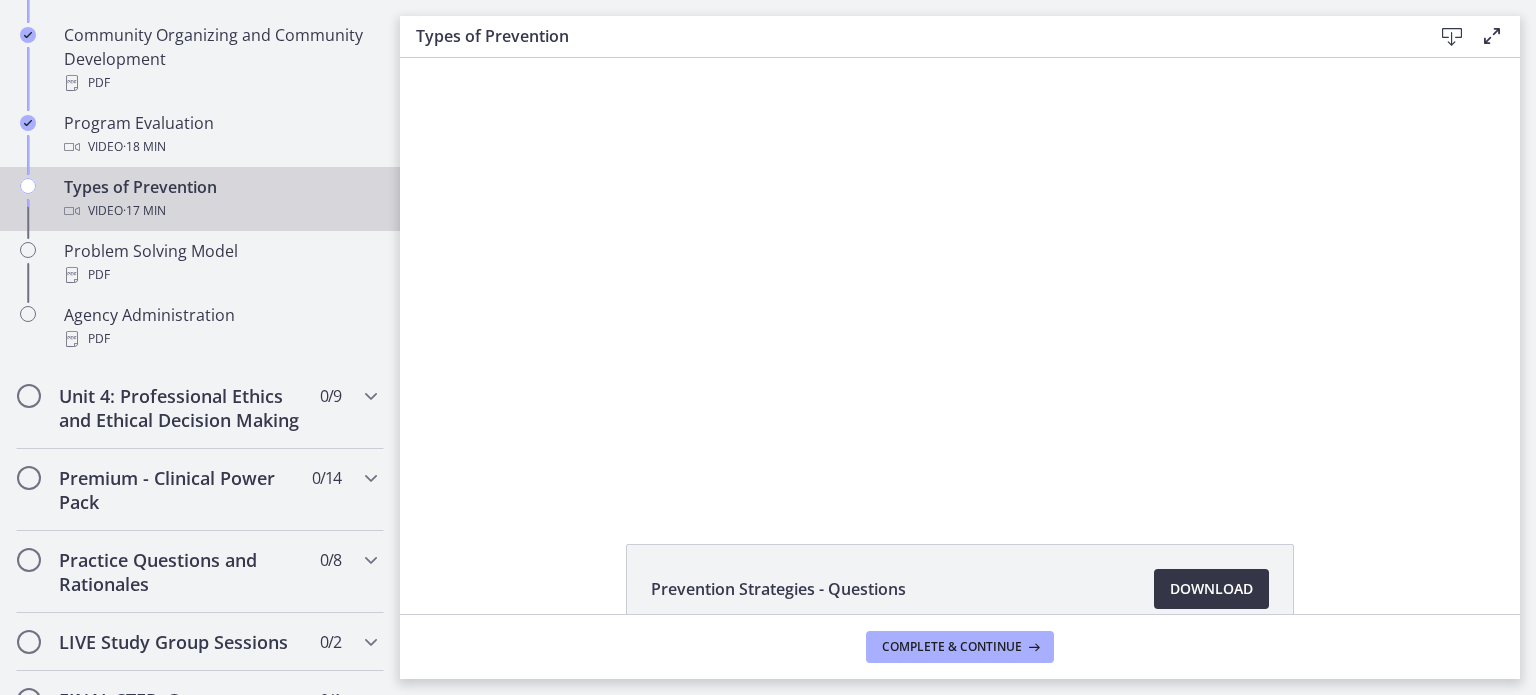 click on "Download
Opens in a new window" at bounding box center [1211, 589] 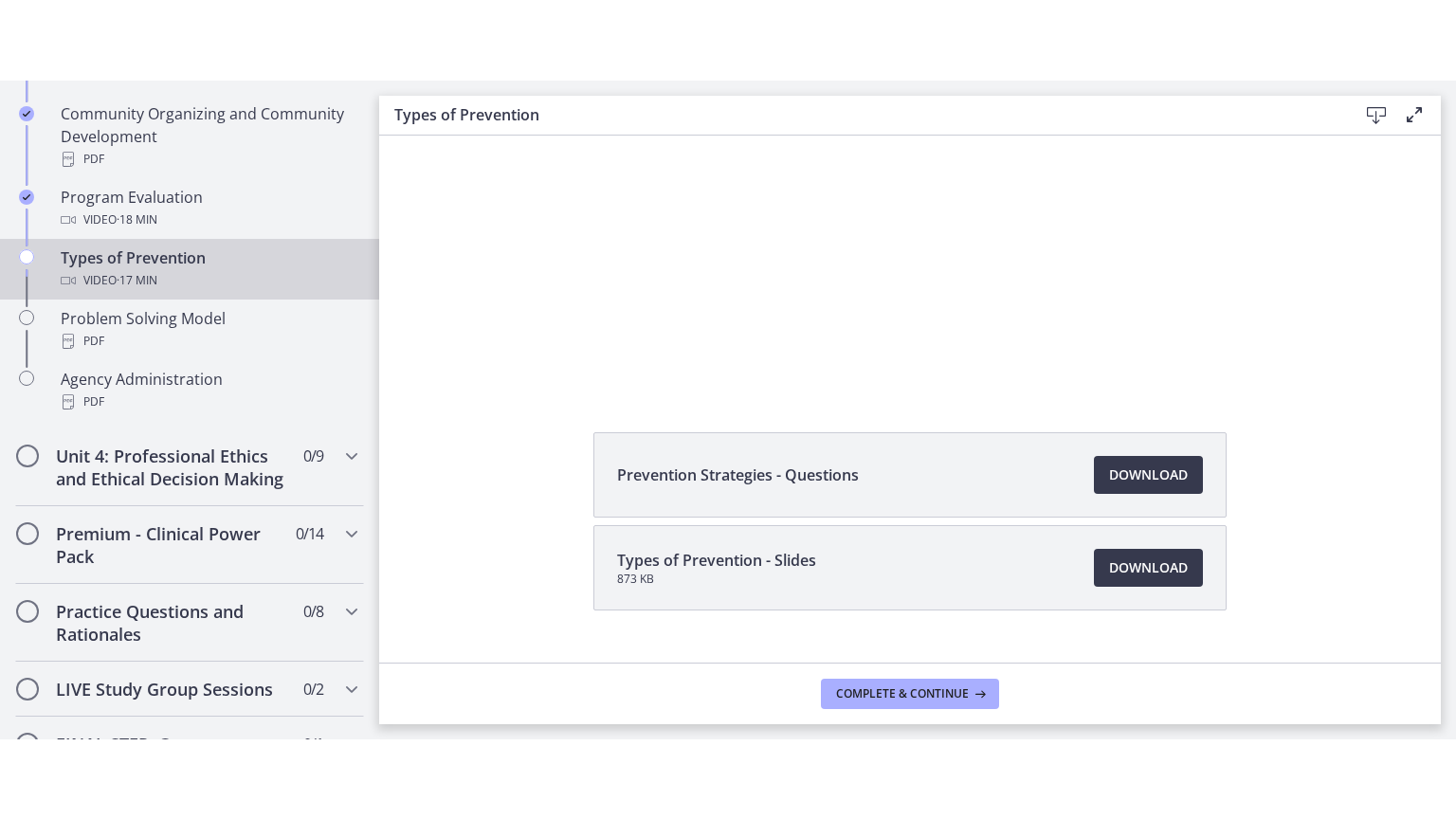 scroll, scrollTop: 201, scrollLeft: 0, axis: vertical 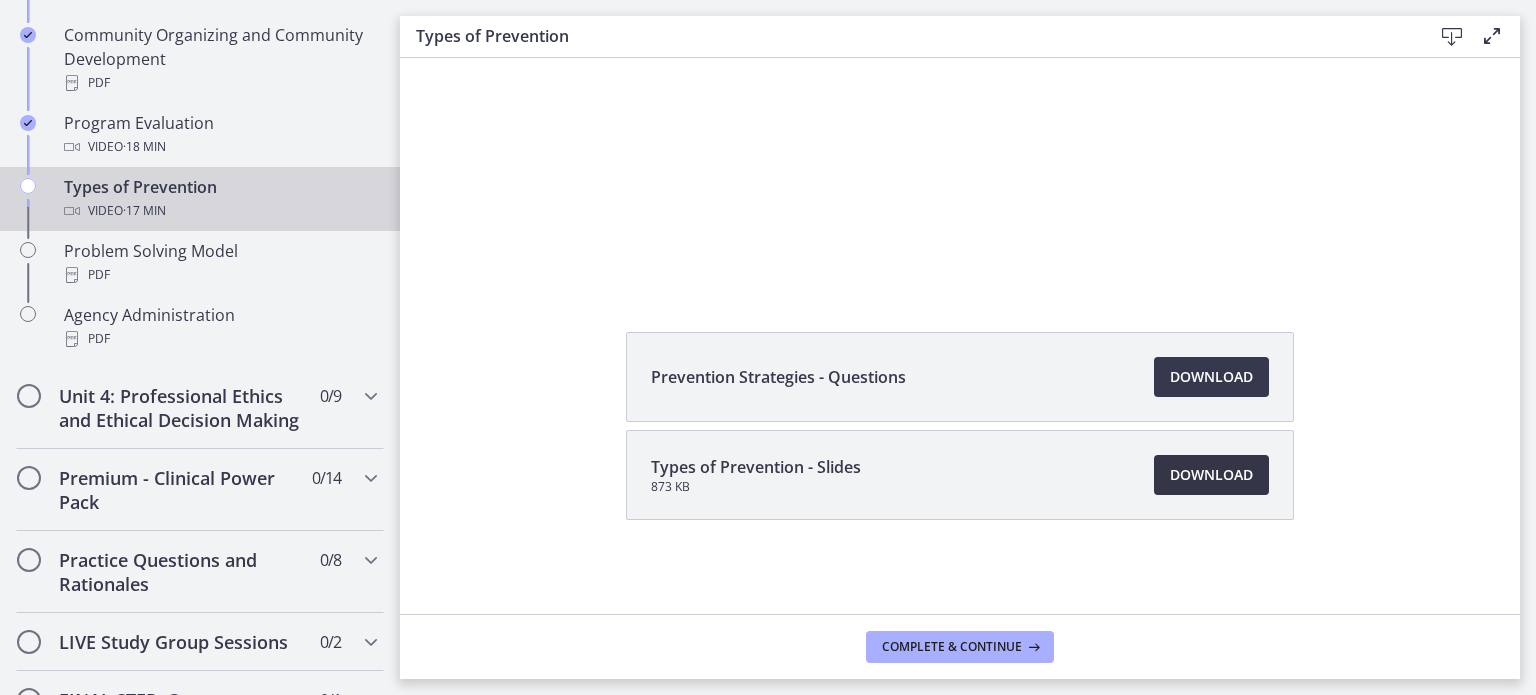 click on "Download
Opens in a new window" at bounding box center [1211, 475] 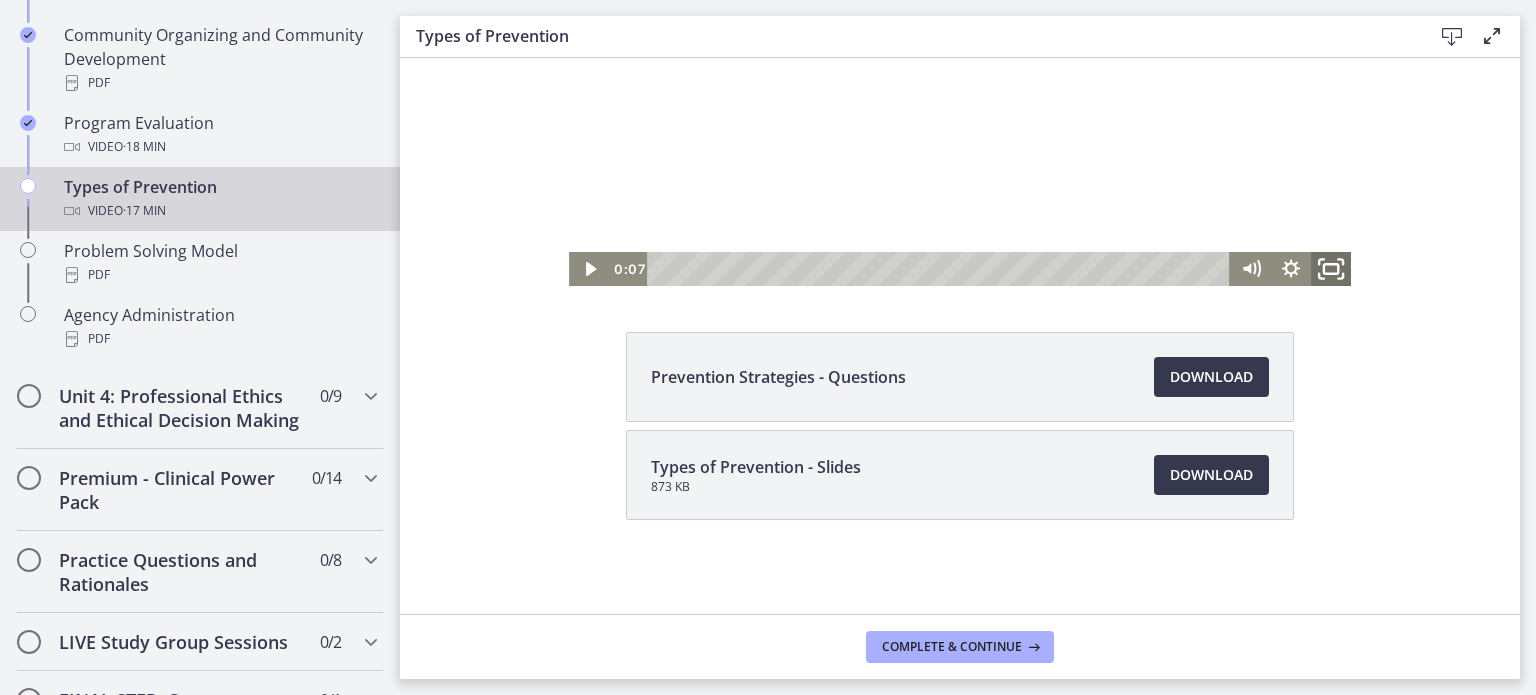 click 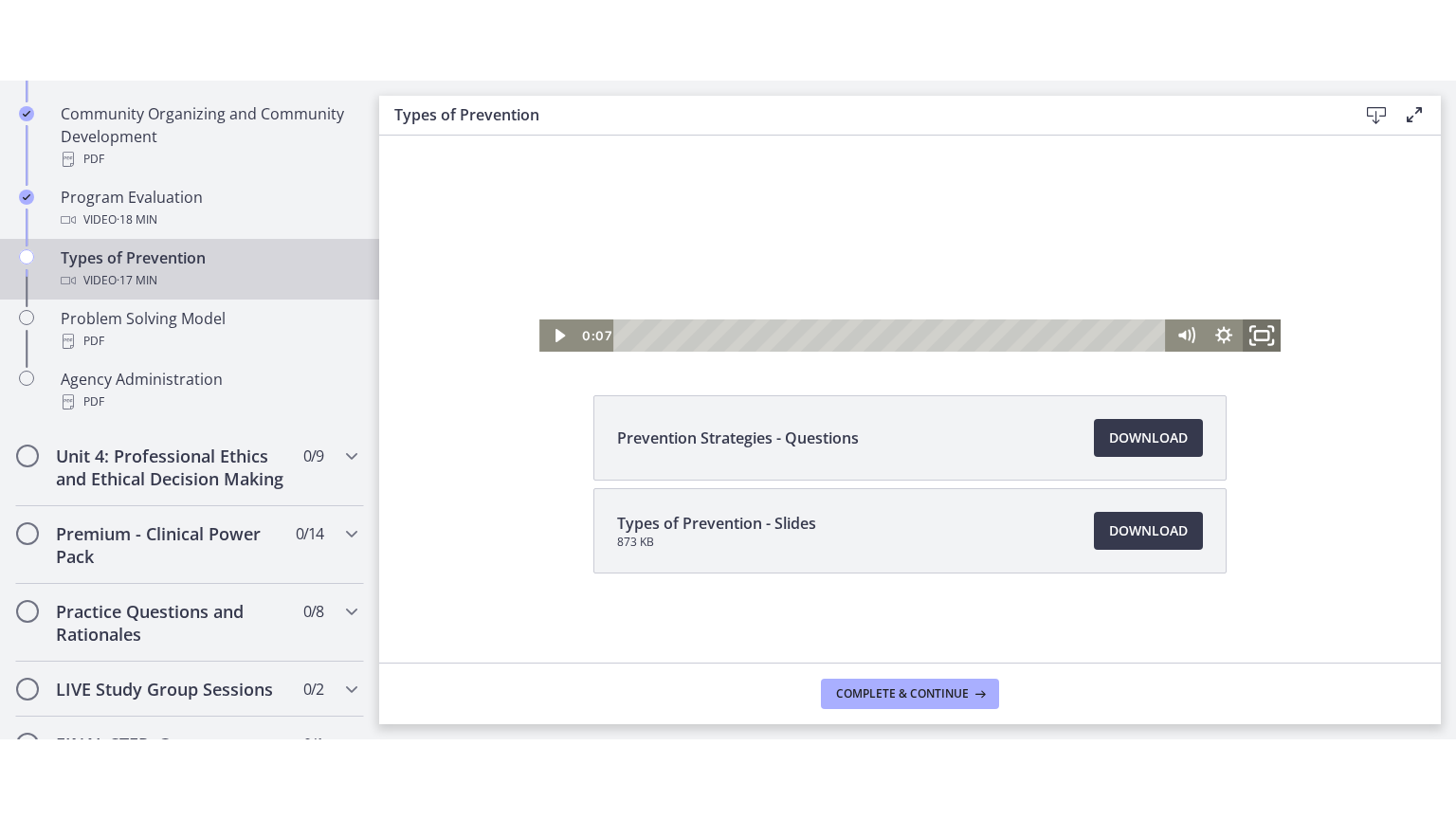 scroll, scrollTop: 0, scrollLeft: 0, axis: both 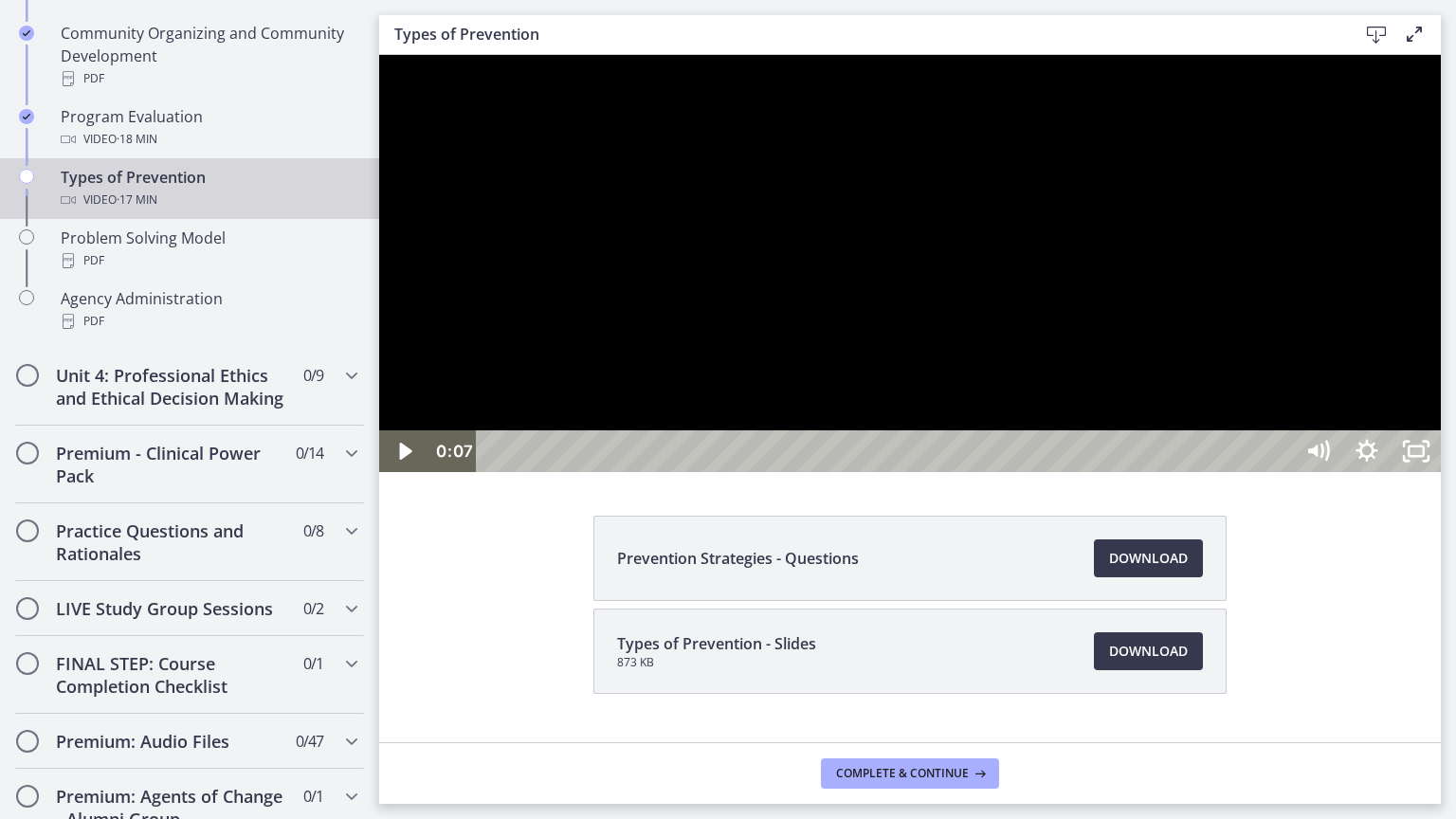 click at bounding box center [910, 264] 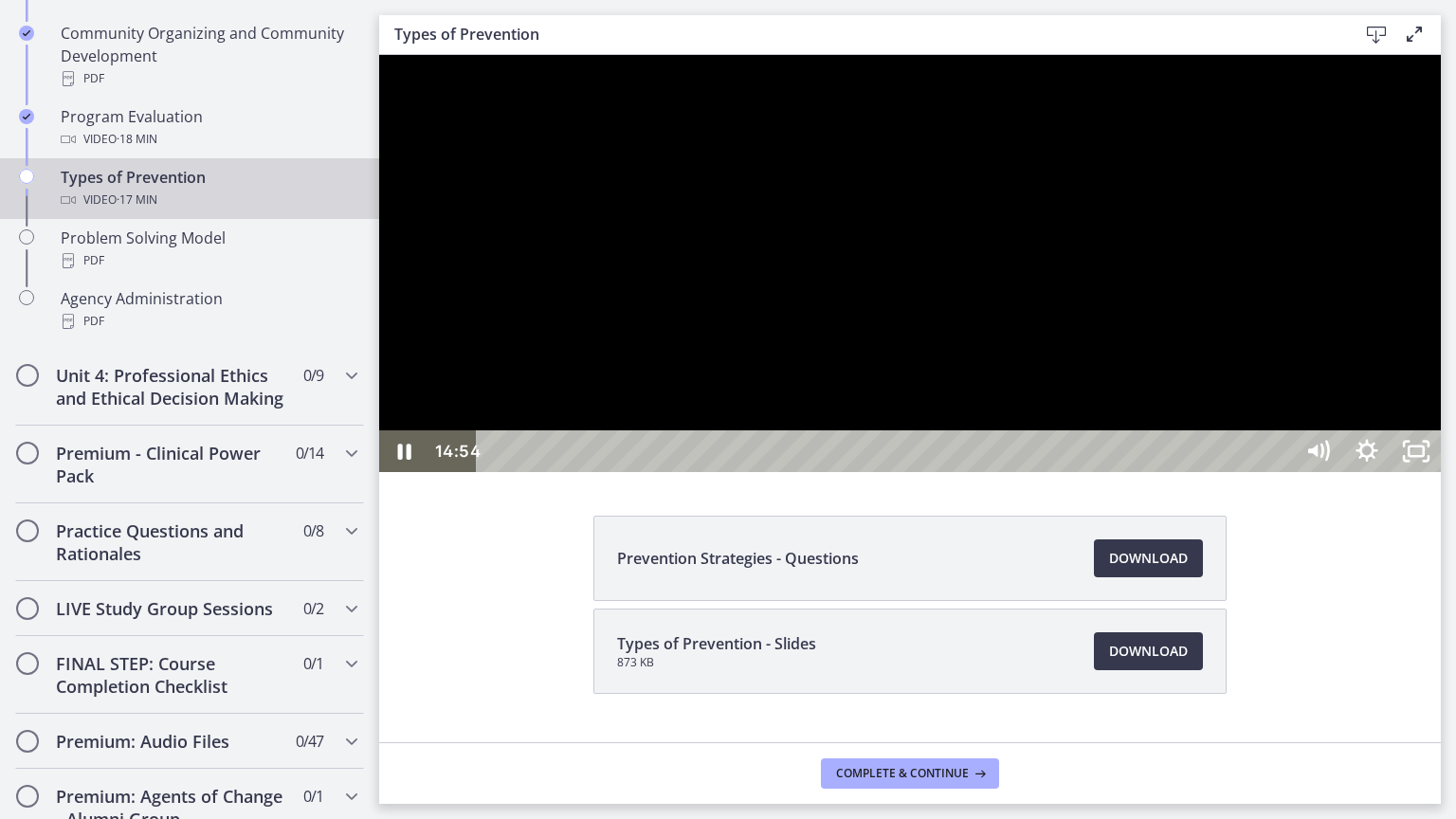 click at bounding box center [910, 264] 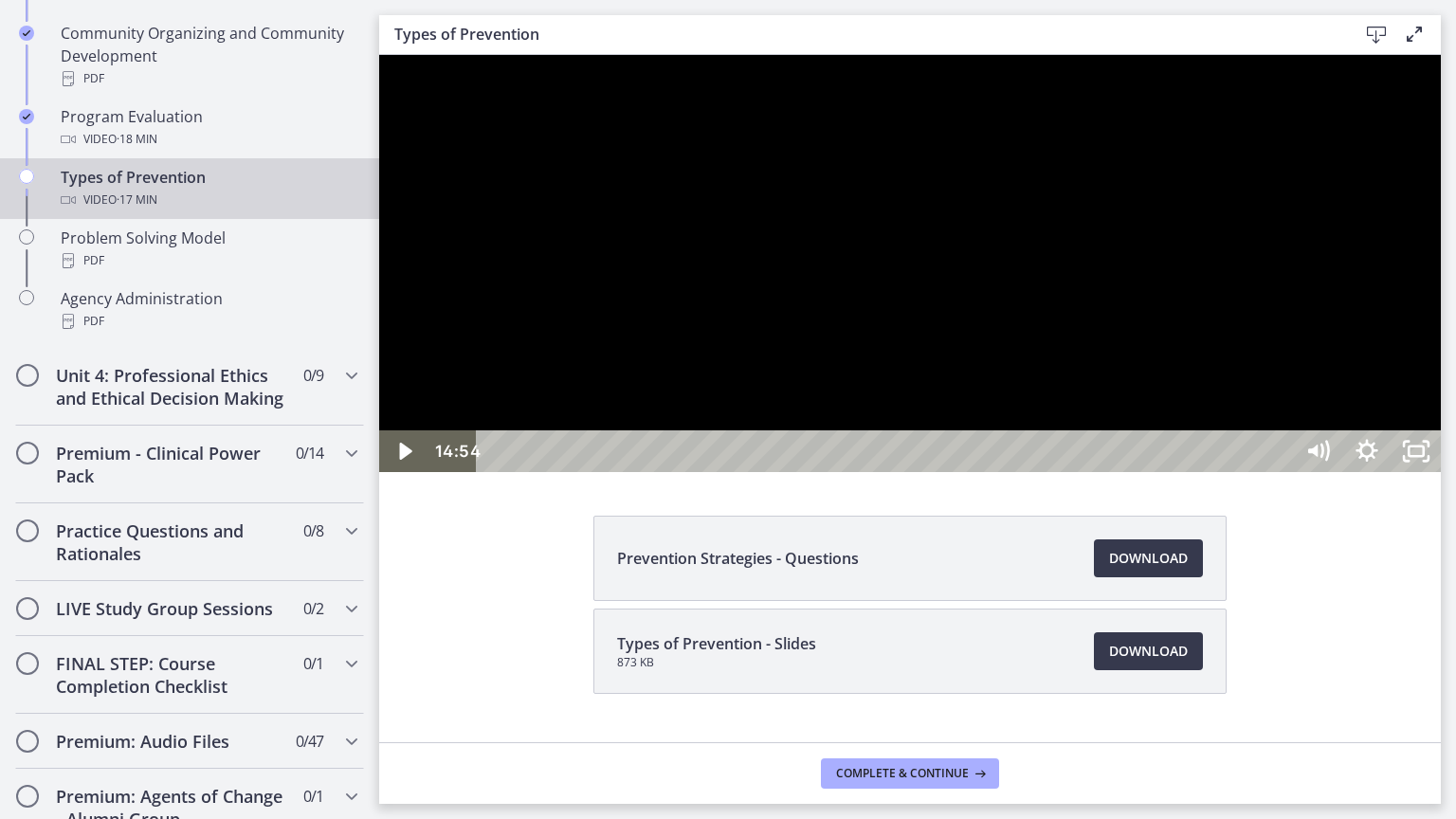 click at bounding box center (910, 264) 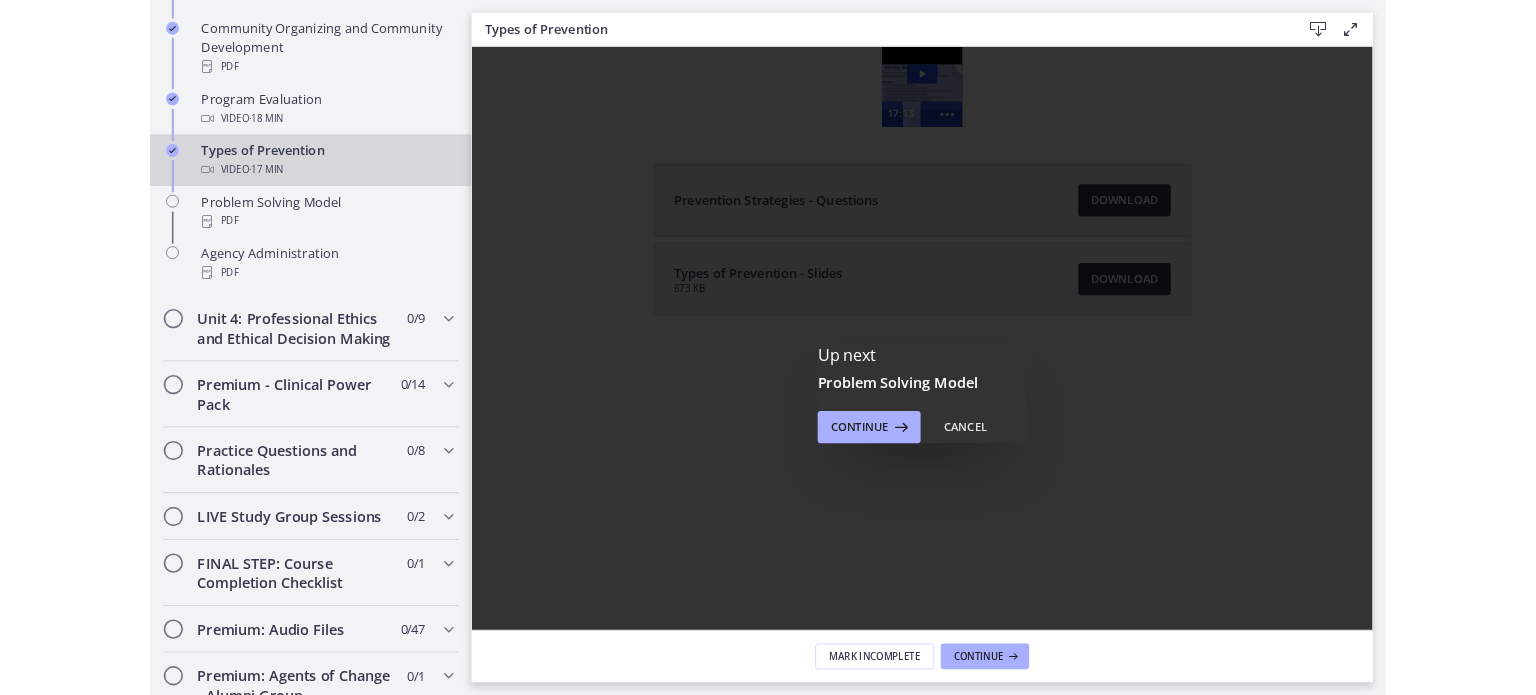 scroll, scrollTop: 0, scrollLeft: 0, axis: both 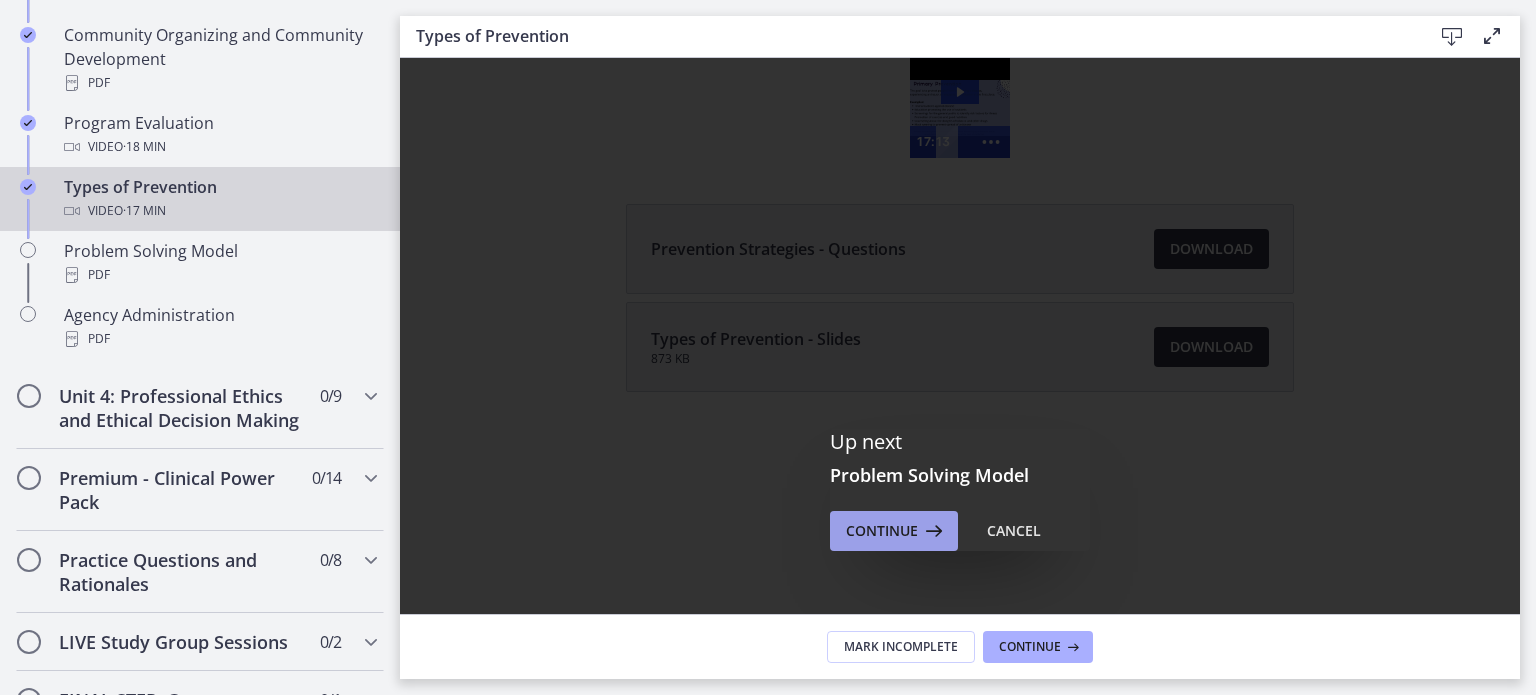 click on "Continue" at bounding box center (894, 531) 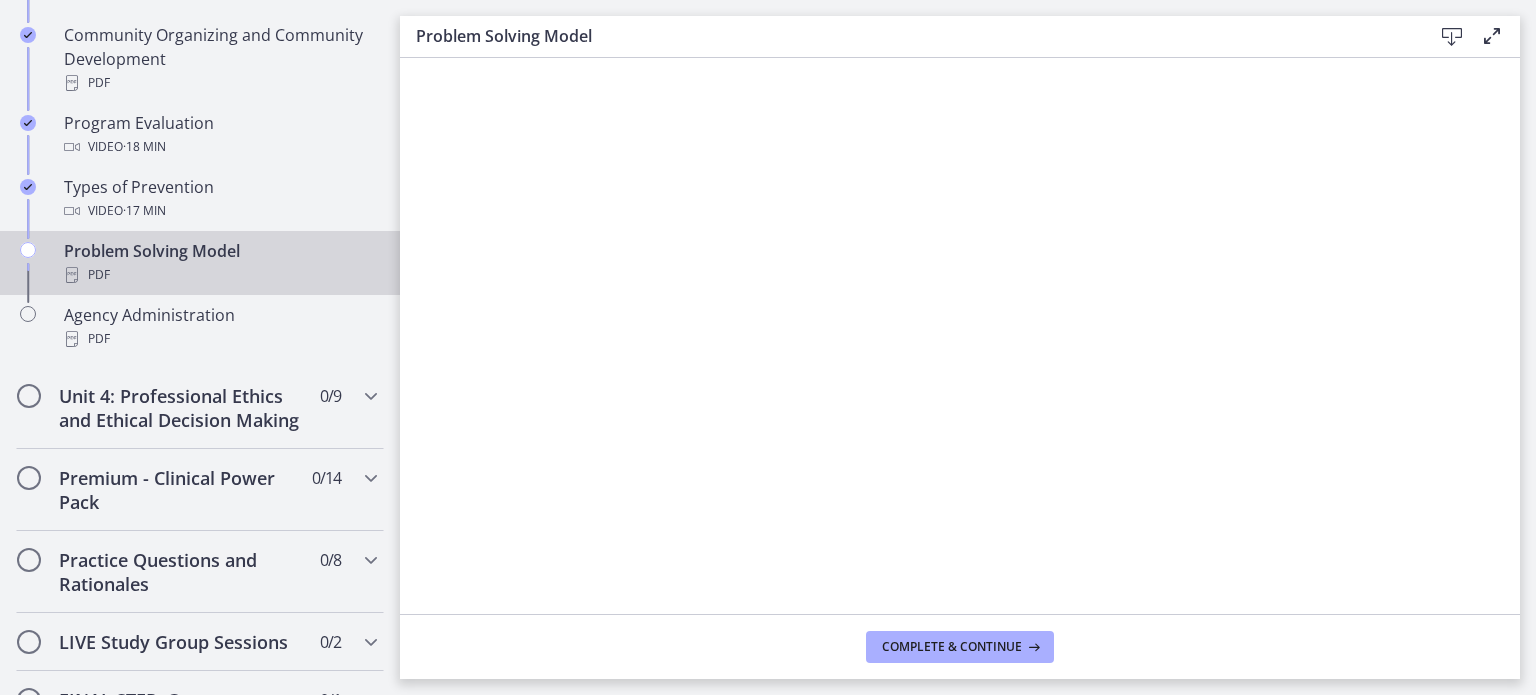 click at bounding box center [1452, 37] 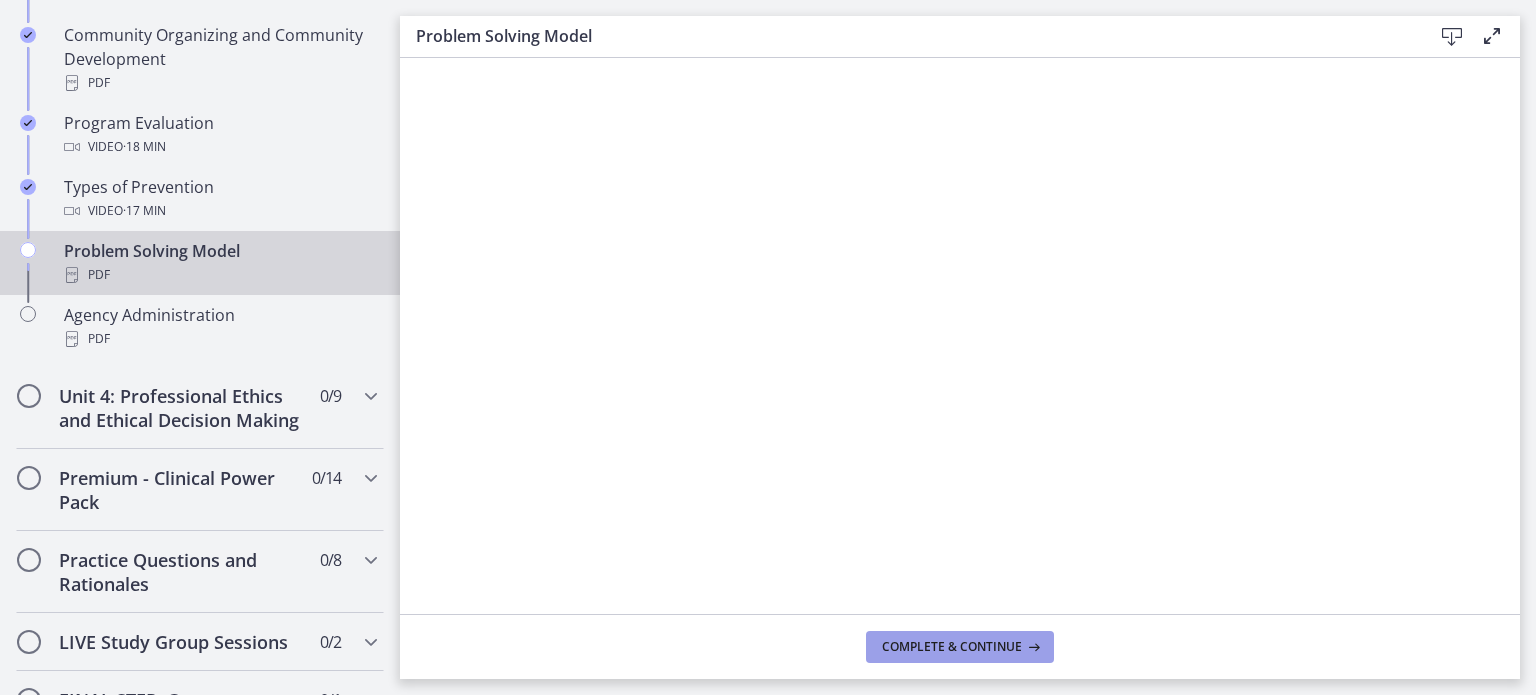 click on "Complete & continue" at bounding box center (960, 647) 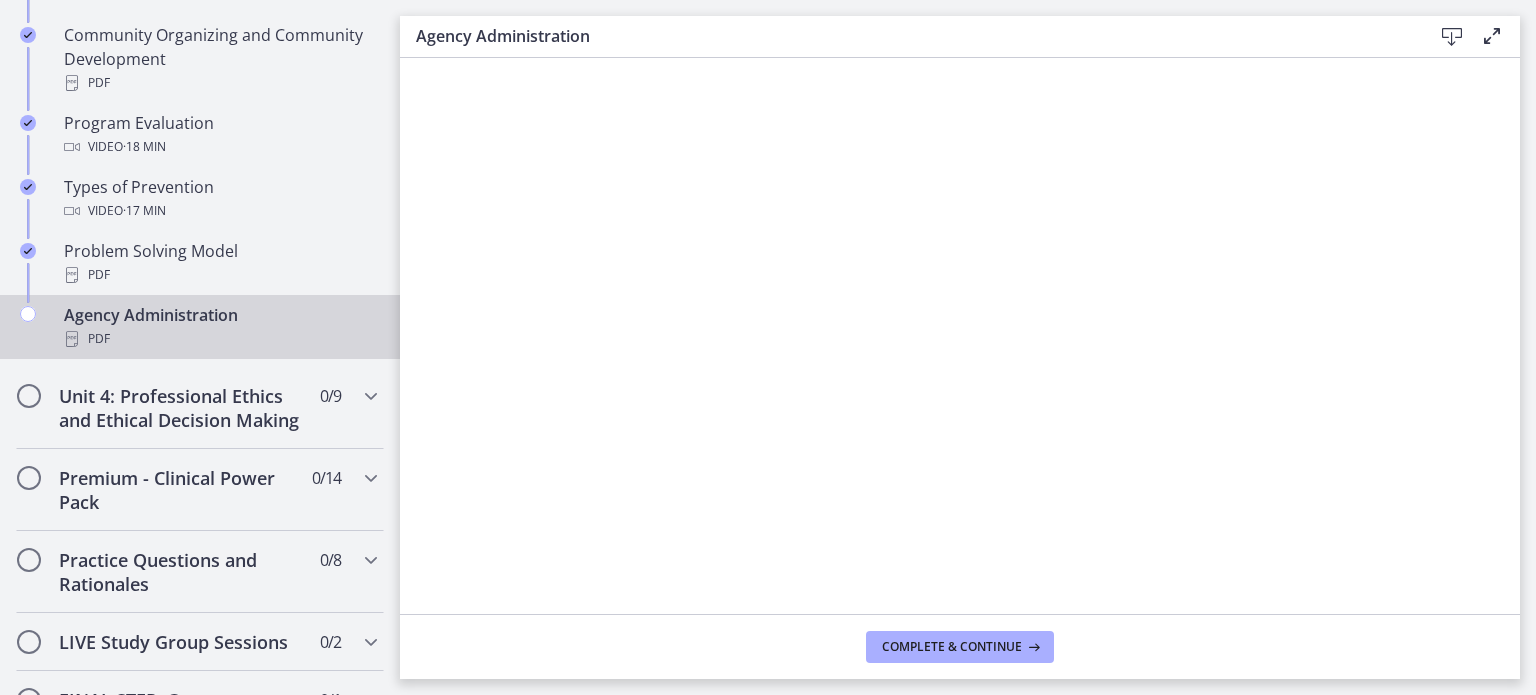 click at bounding box center (1452, 37) 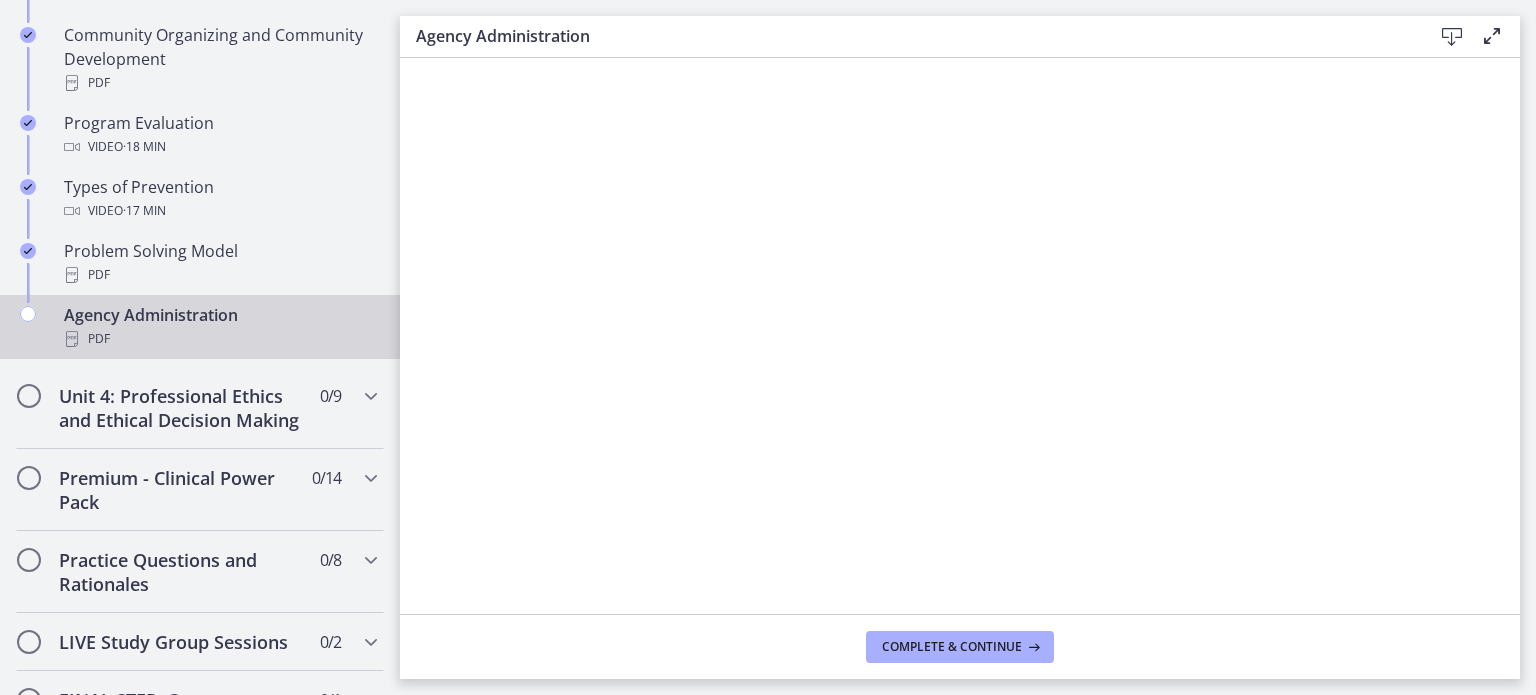 click at bounding box center [1452, 37] 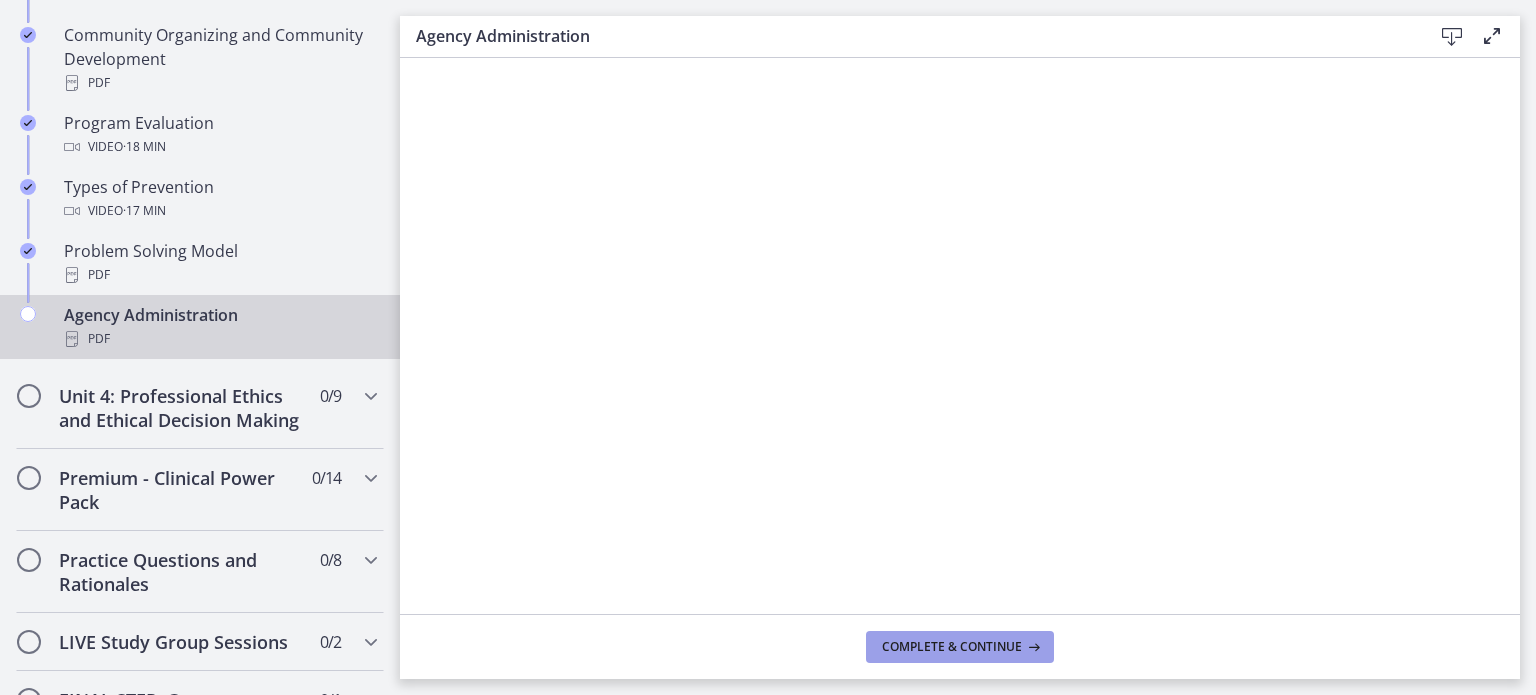 click on "Complete & continue" at bounding box center [952, 647] 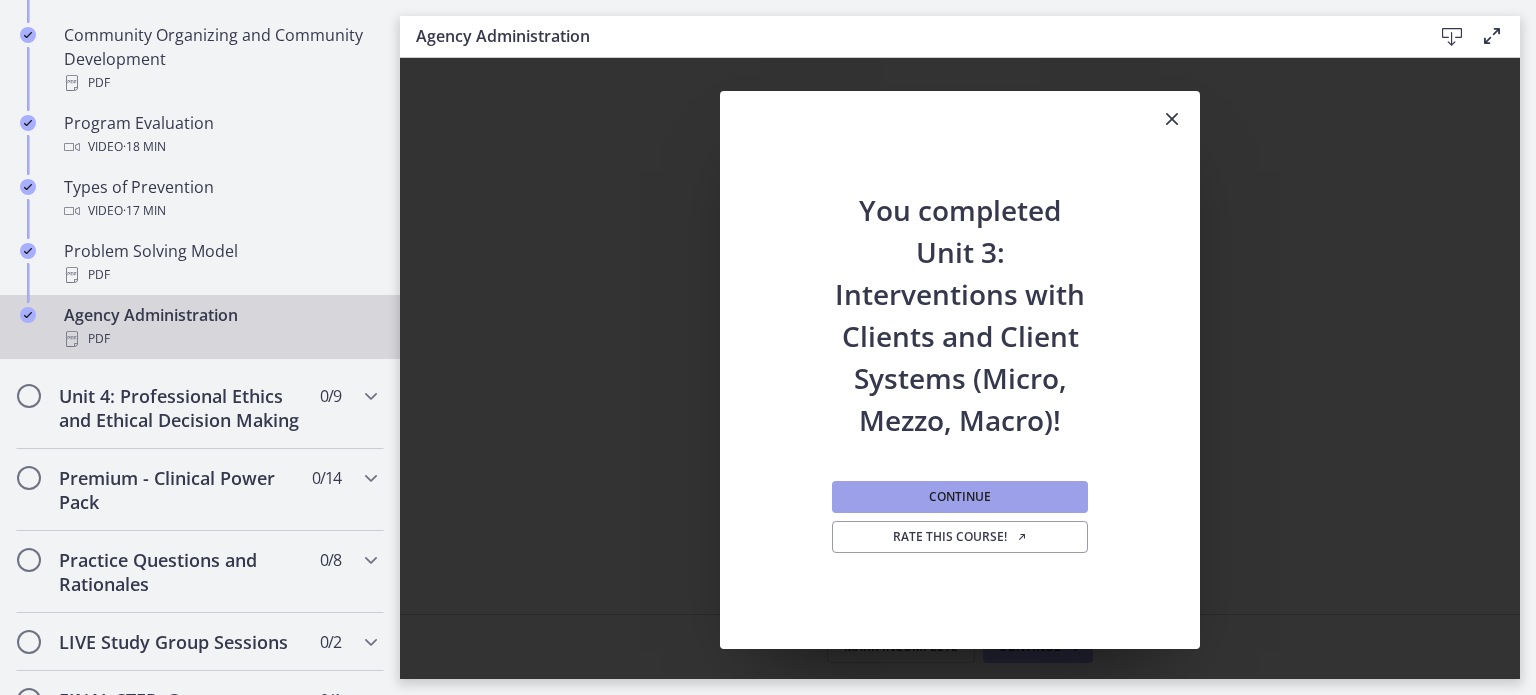 click on "Continue" at bounding box center (960, 497) 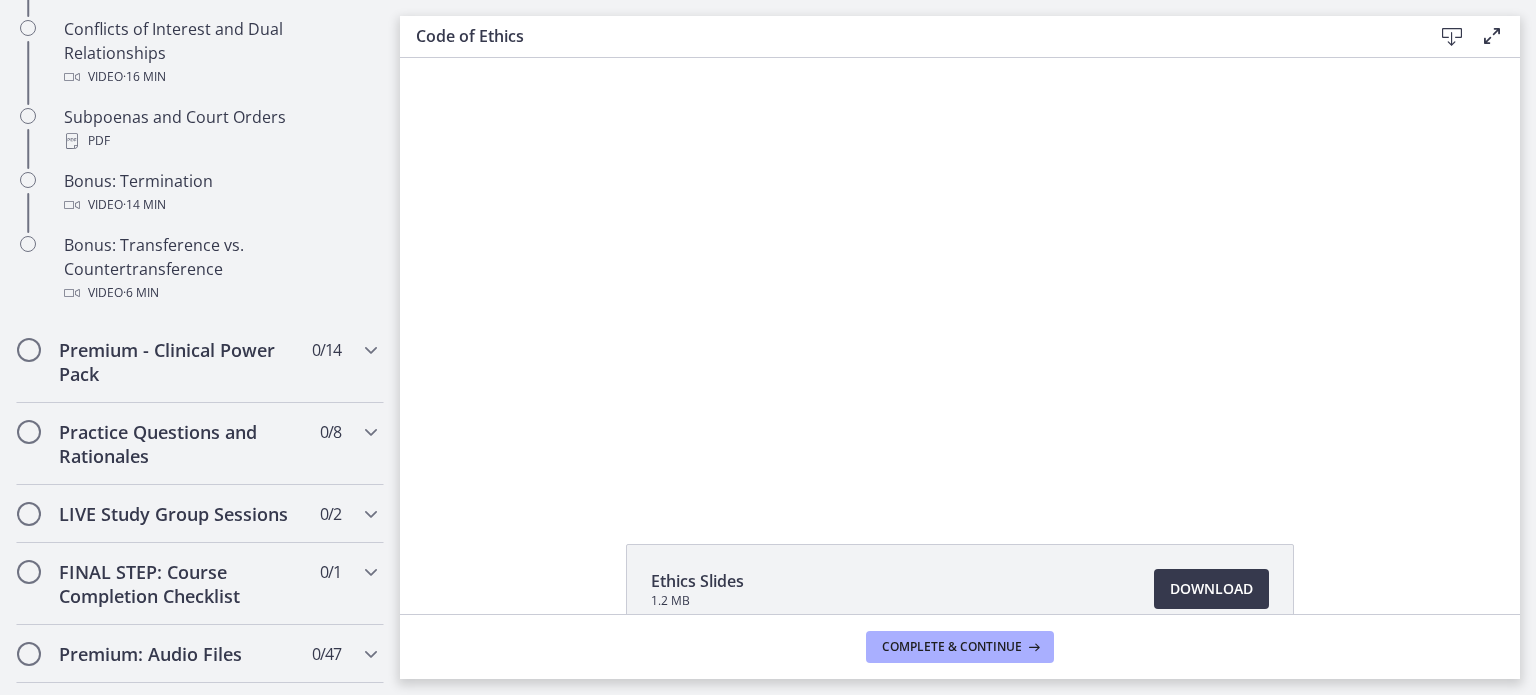 scroll, scrollTop: 0, scrollLeft: 0, axis: both 